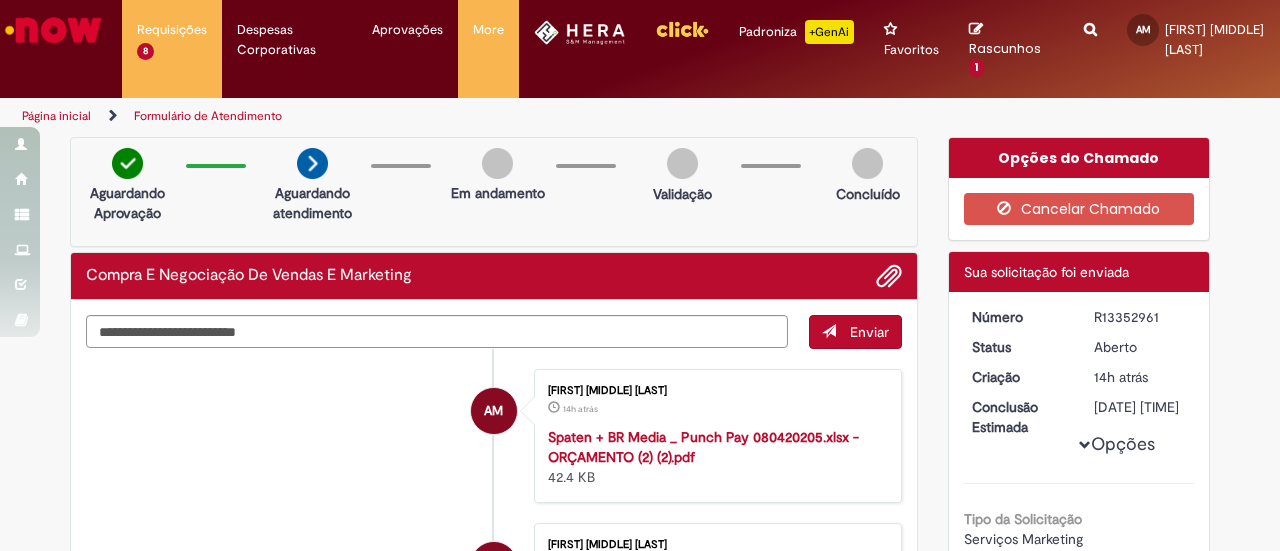 scroll, scrollTop: 0, scrollLeft: 0, axis: both 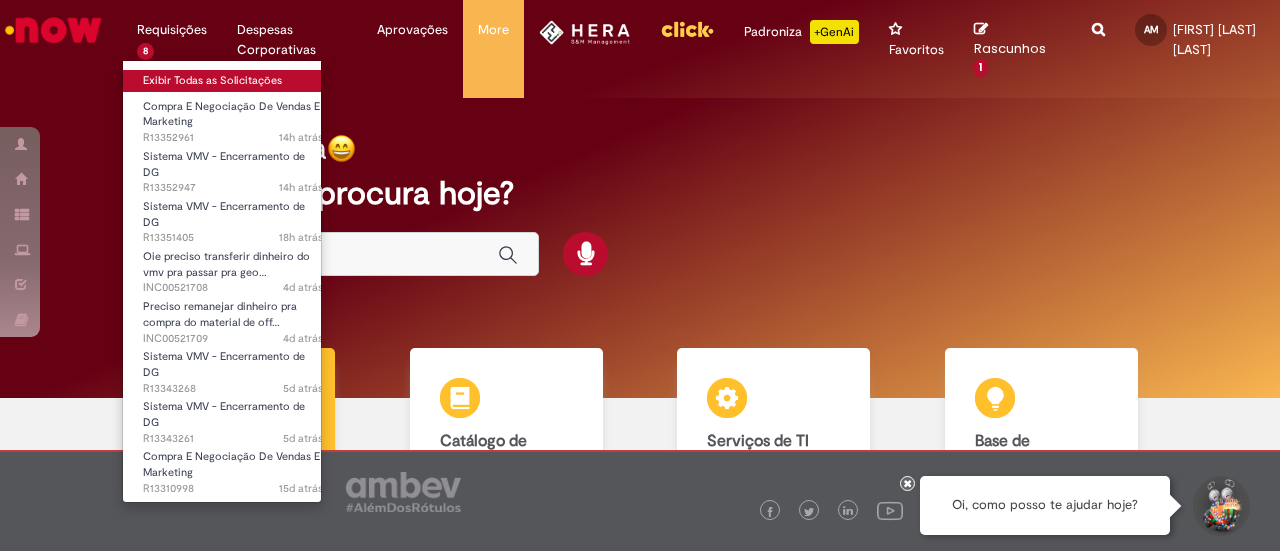 click on "Exibir Todas as Solicitações" at bounding box center (233, 81) 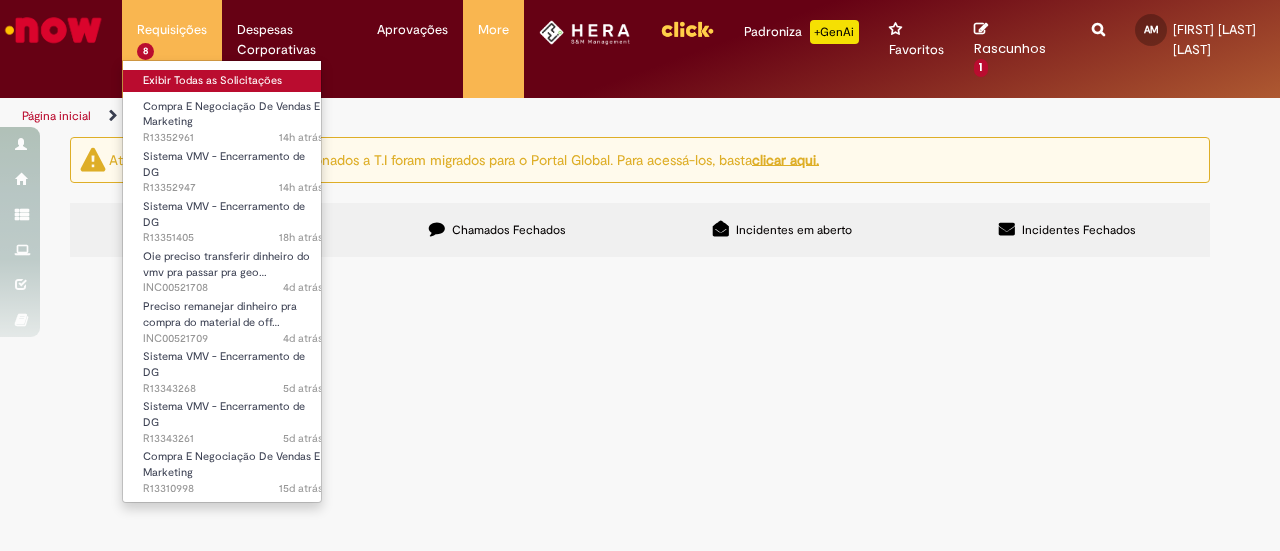 click on "Exibir Todas as Solicitações" at bounding box center [233, 81] 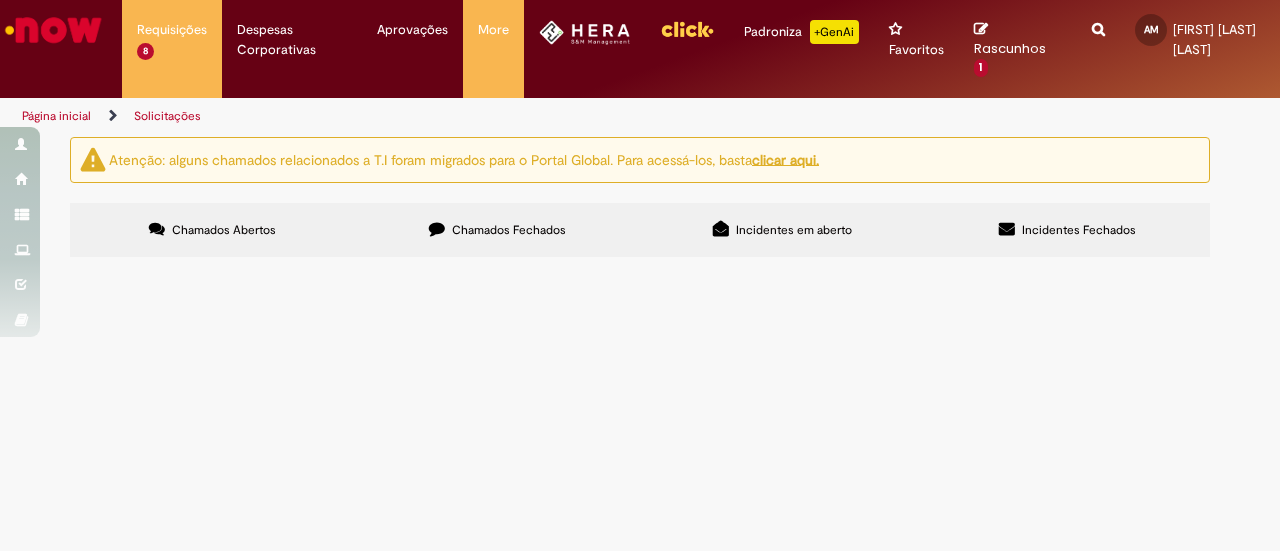 click on "Chamados Fechados" at bounding box center (509, 230) 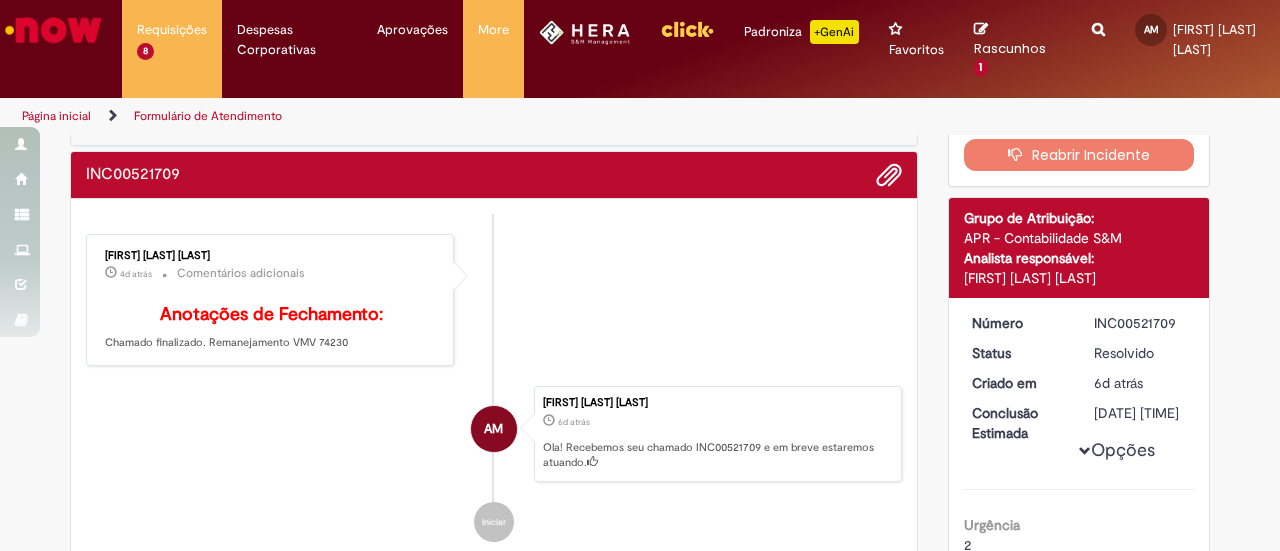 scroll, scrollTop: 0, scrollLeft: 0, axis: both 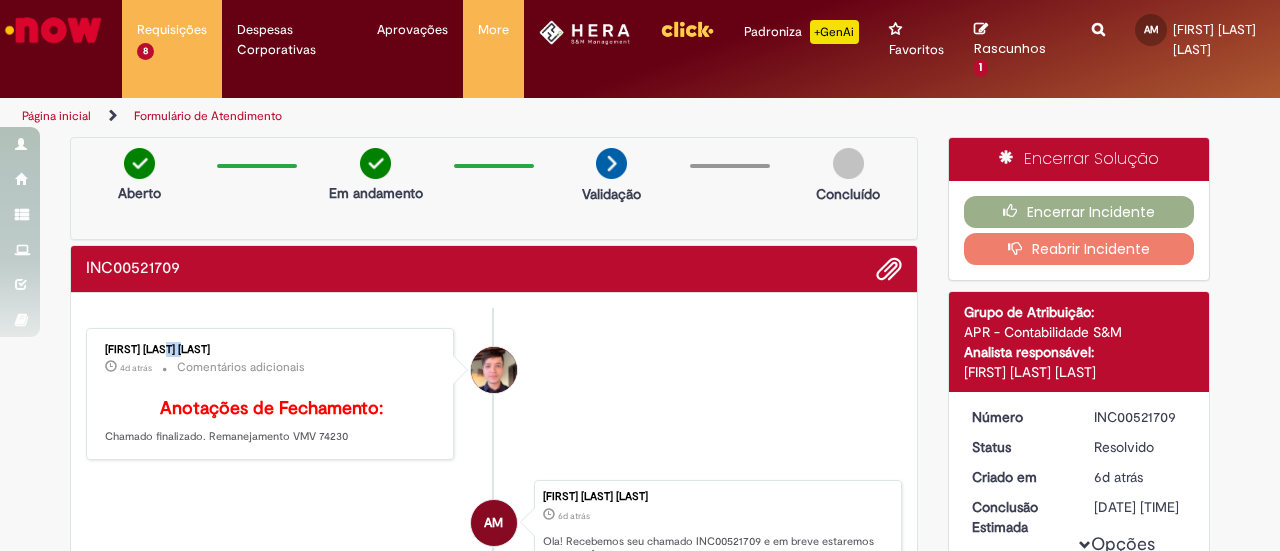 click on "Luan Pablo De Moraes
4d atrás 4 dias atrás     Comentários adicionais
Anotações de Fechamento:
Chamado finalizado. Remanejamento VMV 74230
AM
Ana Clara Moraes Manso
6d atrás 6 dias atrás
Ola! Recebemos seu chamado INC00521709 e em breve estaremos atuando.
Iniciar" at bounding box center [494, 482] 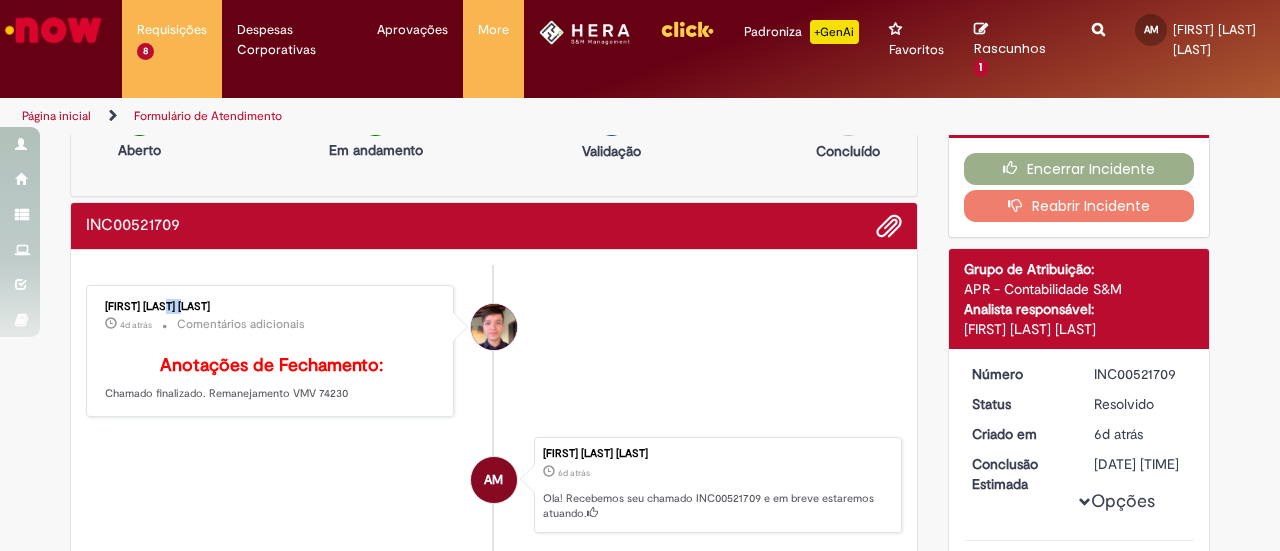 scroll, scrollTop: 45, scrollLeft: 0, axis: vertical 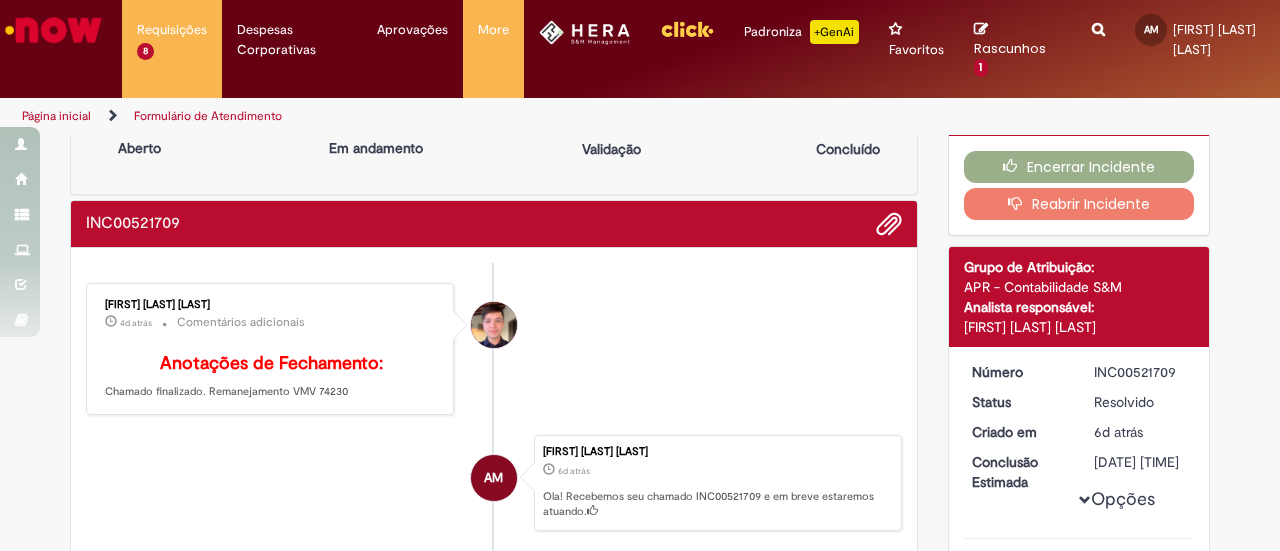 click on "Luan Pablo De Moraes
4d atrás 4 dias atrás     Comentários adicionais
Anotações de Fechamento:
Chamado finalizado. Remanejamento VMV 74230
AM
Ana Clara Moraes Manso
6d atrás 6 dias atrás
Ola! Recebemos seu chamado INC00521709 e em breve estaremos atuando.
Iniciar" at bounding box center (494, 437) 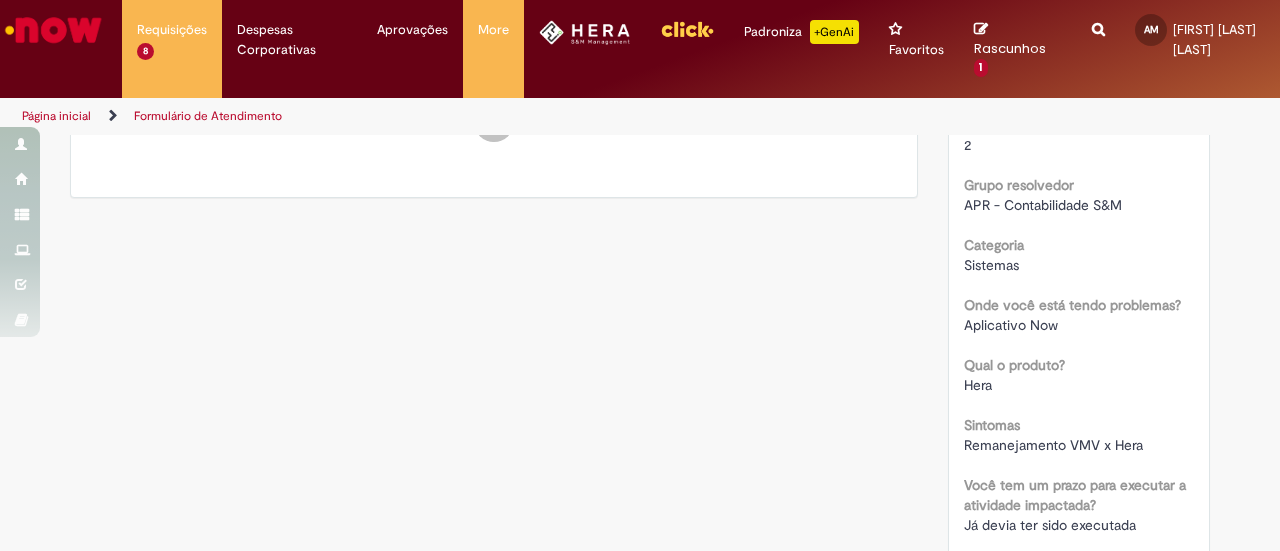 scroll, scrollTop: 0, scrollLeft: 0, axis: both 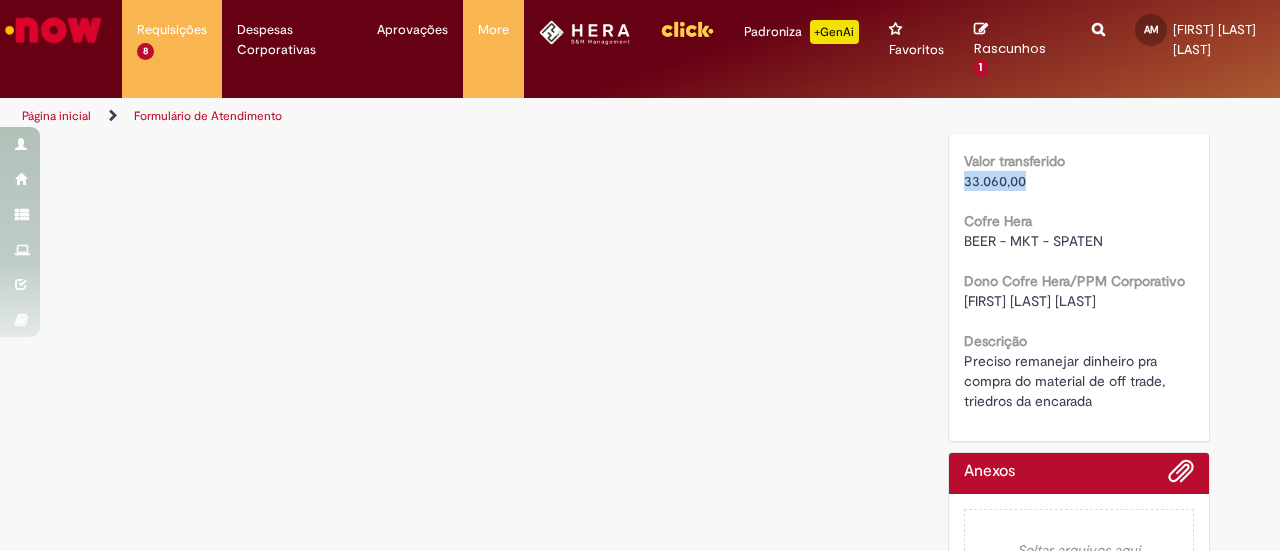 drag, startPoint x: 1028, startPoint y: 196, endPoint x: 945, endPoint y: 194, distance: 83.02409 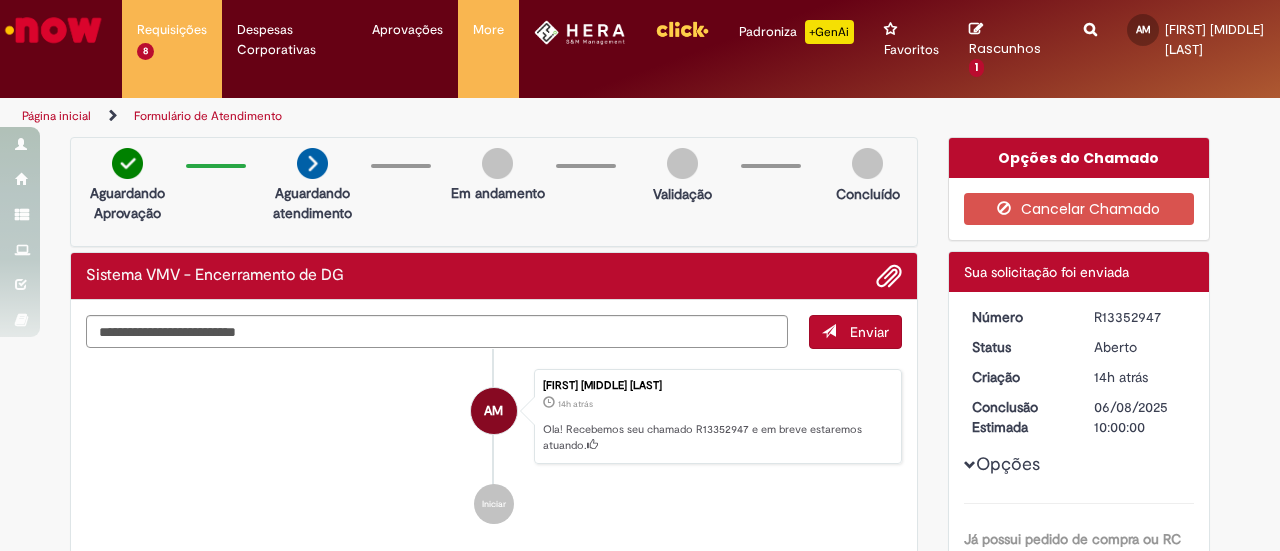 scroll, scrollTop: 0, scrollLeft: 0, axis: both 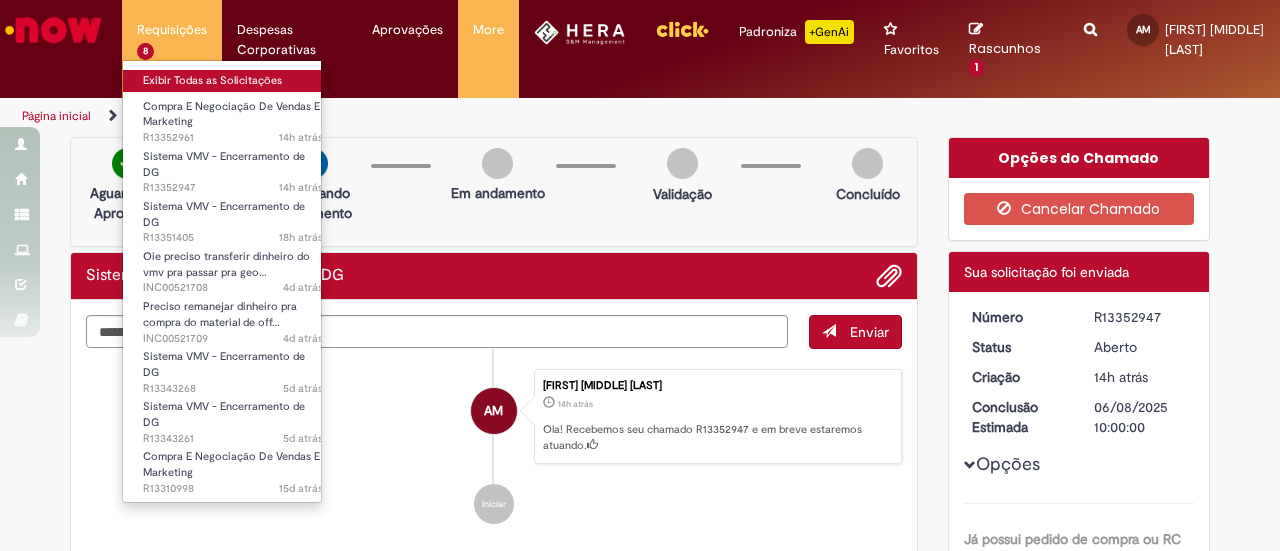 click on "Exibir Todas as Solicitações" at bounding box center (233, 81) 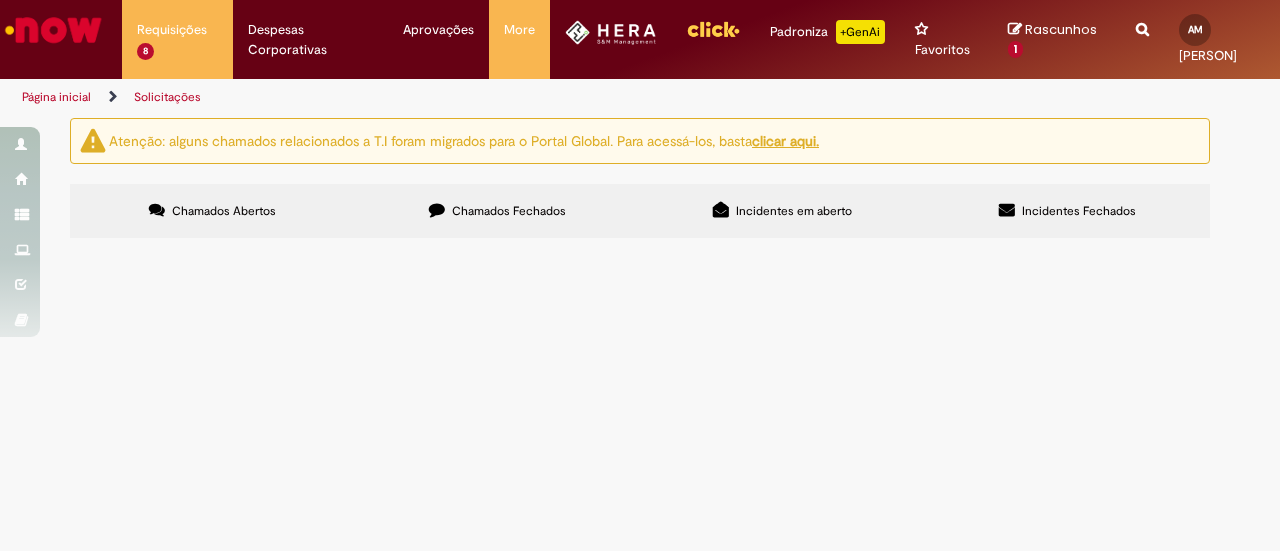 scroll, scrollTop: 0, scrollLeft: 0, axis: both 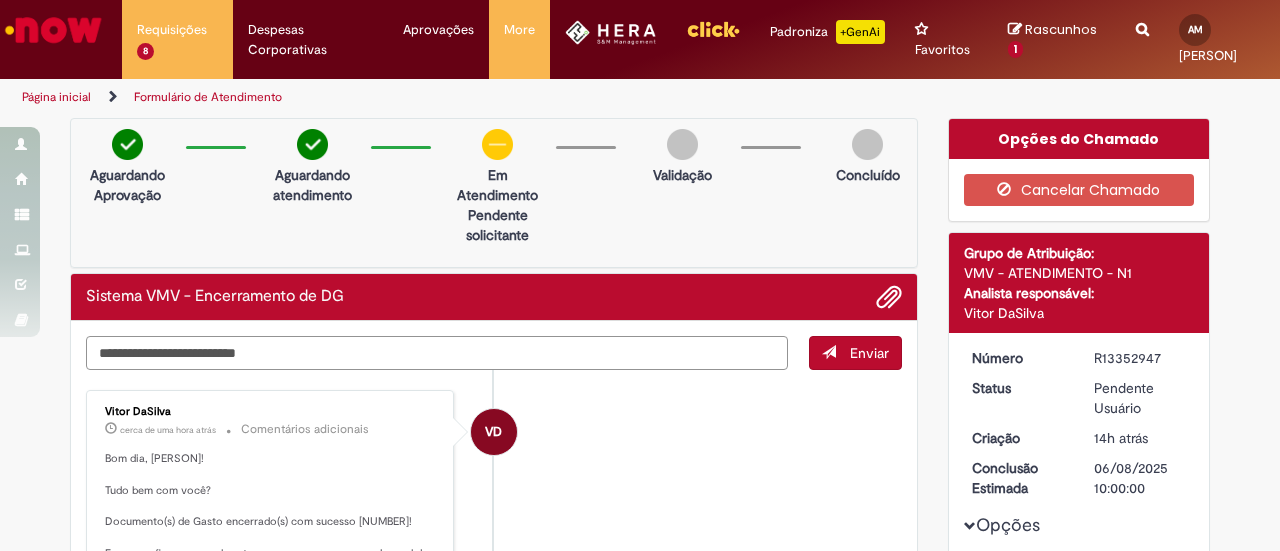 click on "Verificar Código de Barras
Aguardando Aprovação
Aguardando atendimento
Em Atendimento   Clique para exibir         Pendente solicitante
Validação
Concluído
Sistema VMV - Encerramento de DG
Enviar
VD
[PERSON]
[TIME]     Comentários adicionais
AM" at bounding box center [494, 476] 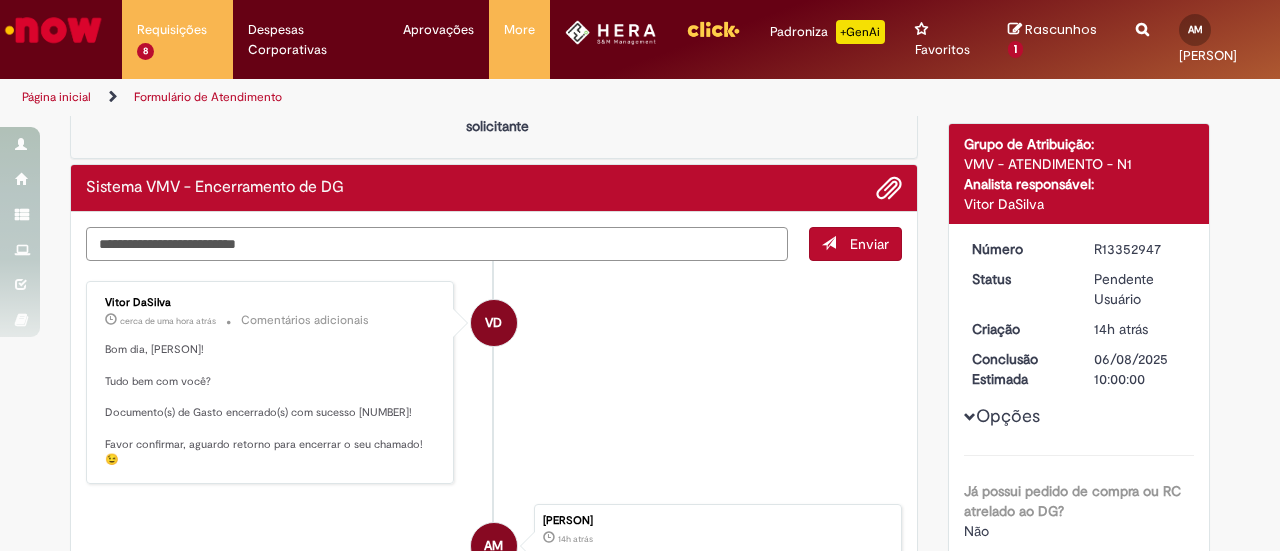 scroll, scrollTop: 110, scrollLeft: 0, axis: vertical 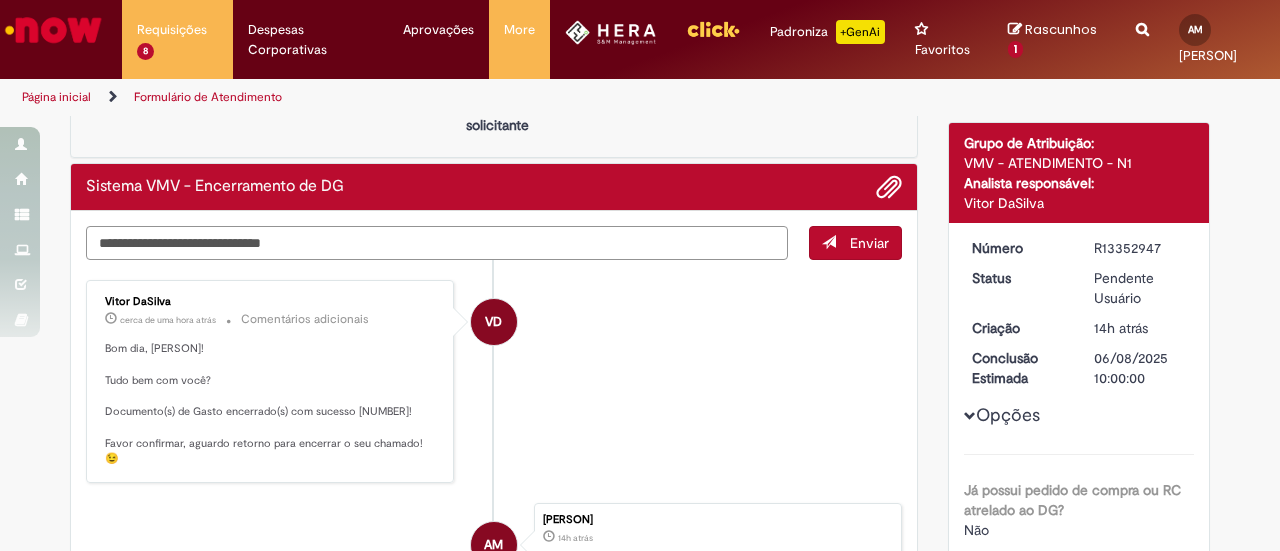 drag, startPoint x: 313, startPoint y: 268, endPoint x: 41, endPoint y: 261, distance: 272.09006 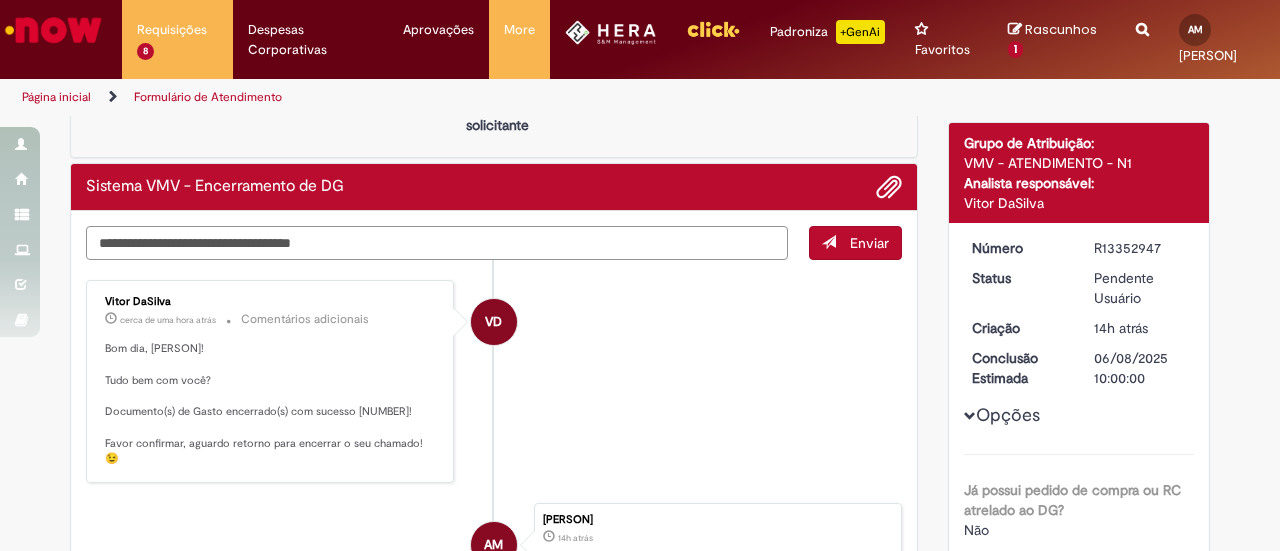 click on "**********" at bounding box center [437, 242] 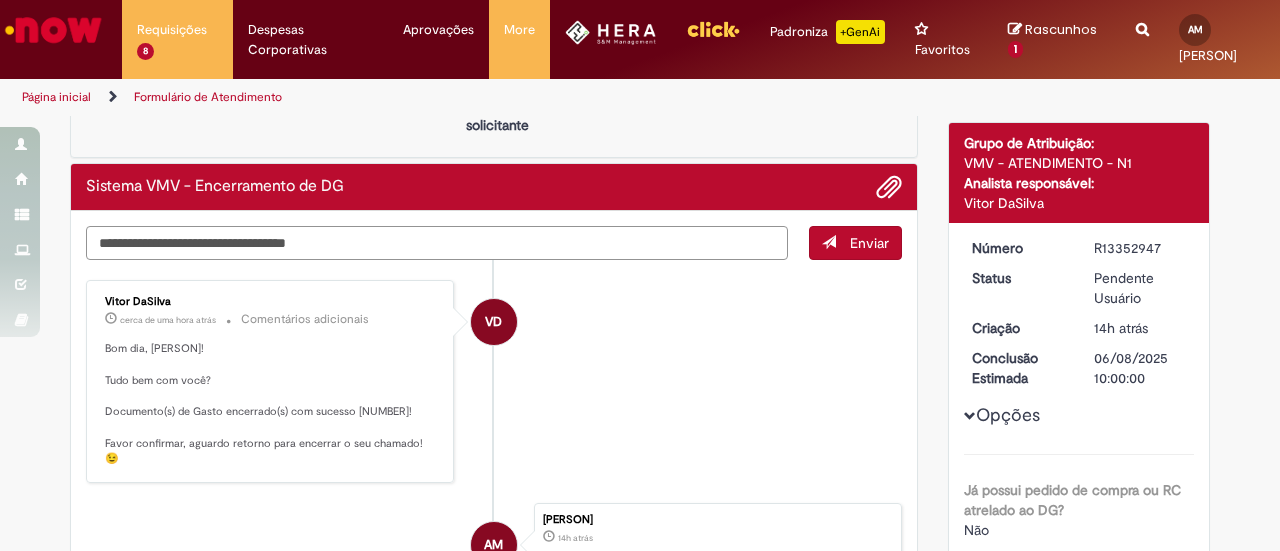 click on "**********" at bounding box center (437, 242) 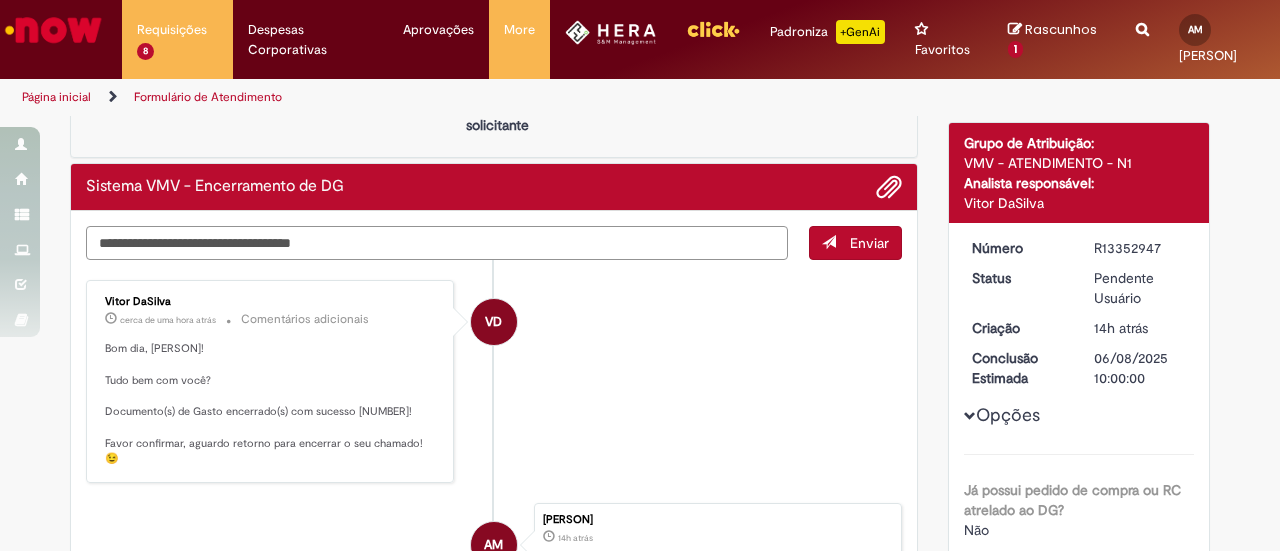 click on "**********" at bounding box center [437, 242] 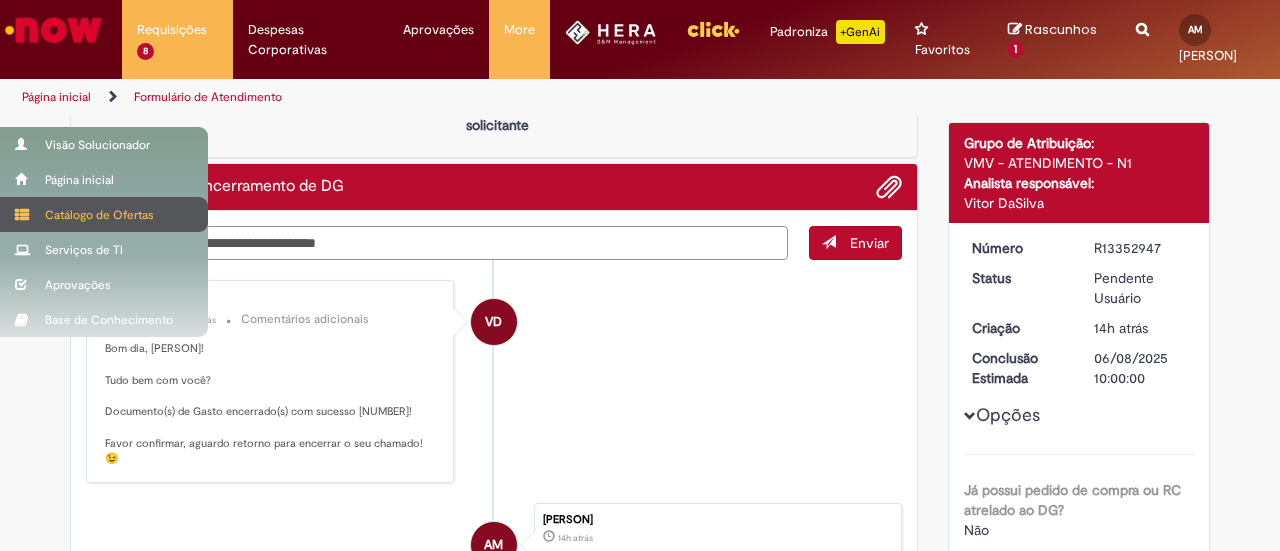 drag, startPoint x: 388, startPoint y: 255, endPoint x: 14, endPoint y: 221, distance: 375.54227 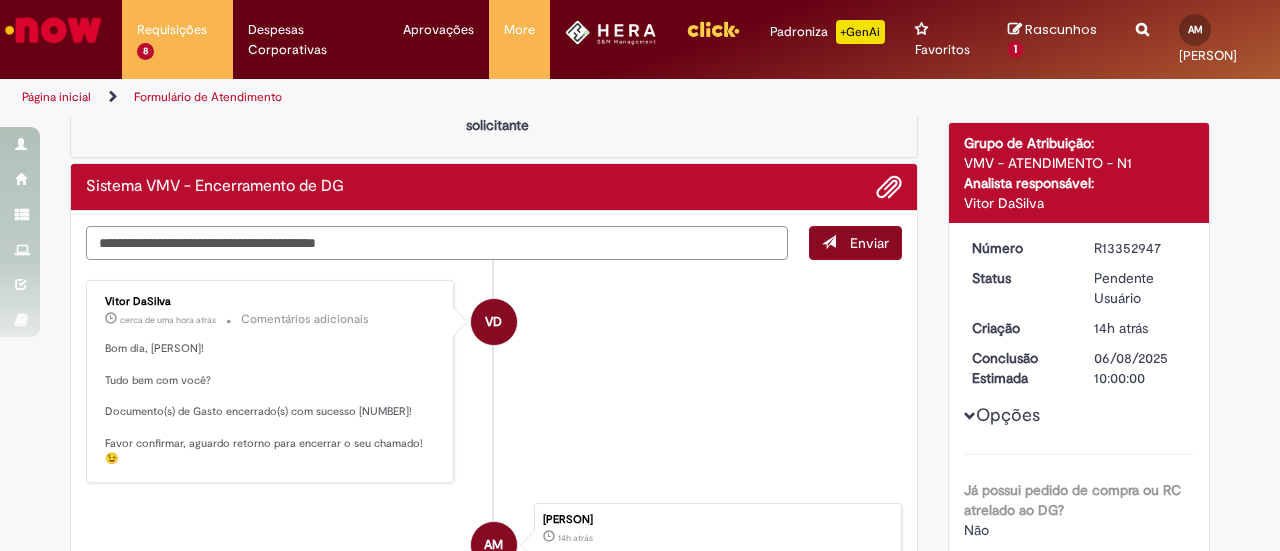 type on "**********" 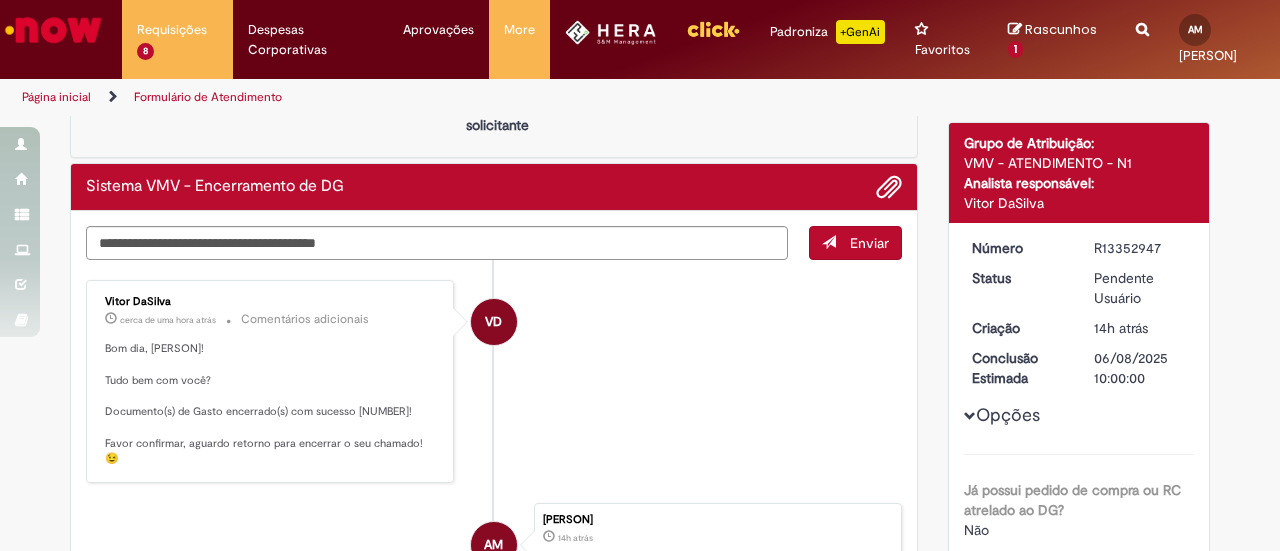 click on "Enviar" at bounding box center (869, 243) 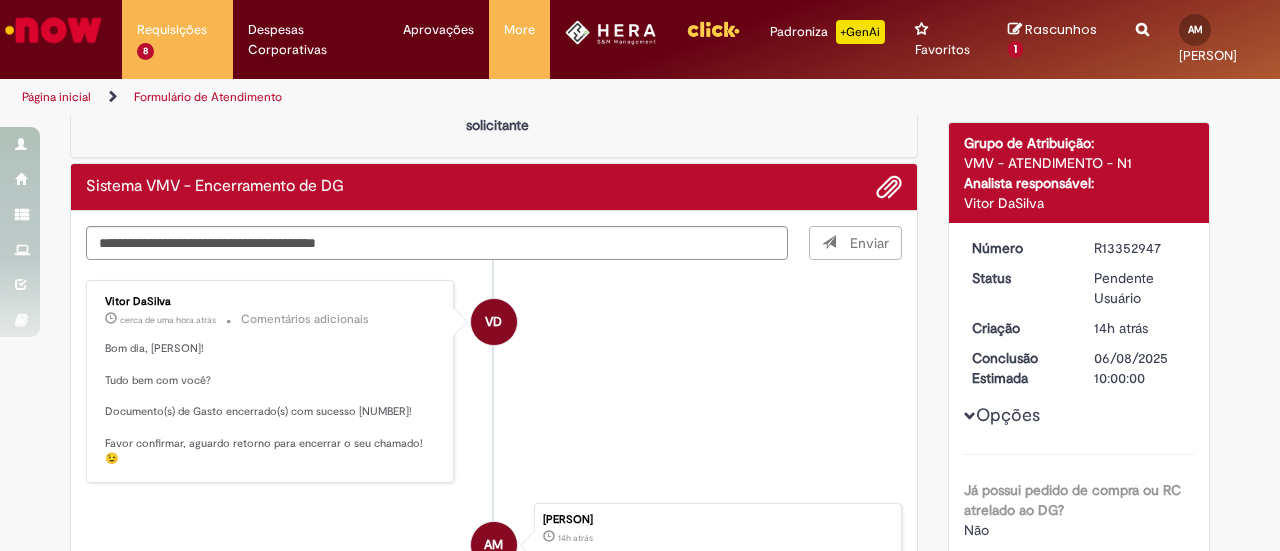 type 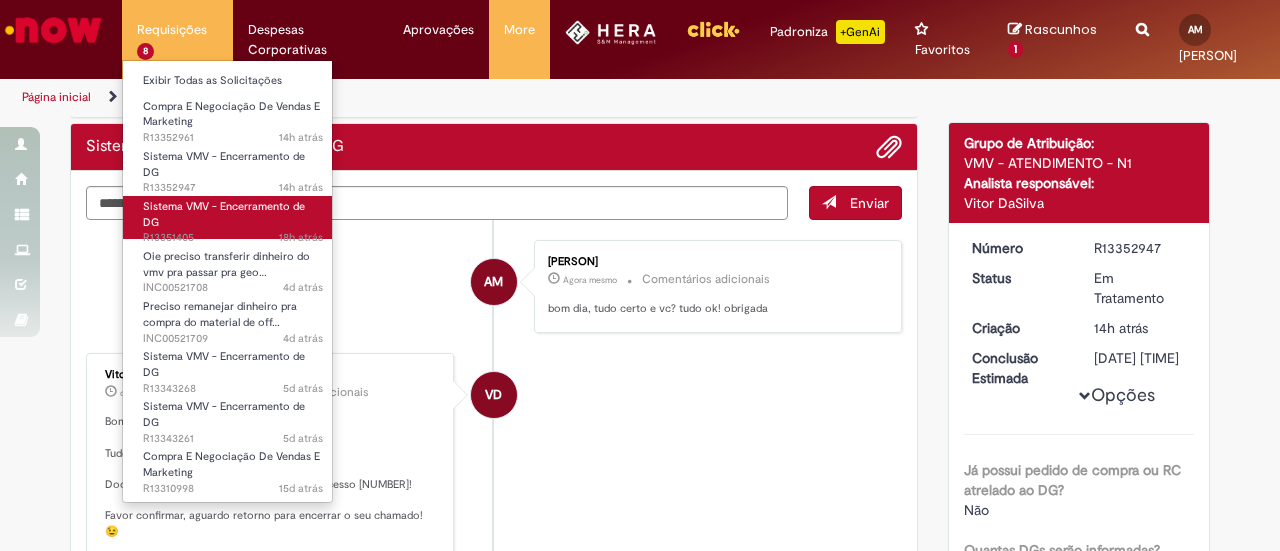 click on "Sistema VMV - Encerramento de DG
[TIME] [TIME]  R13351405" at bounding box center (233, 217) 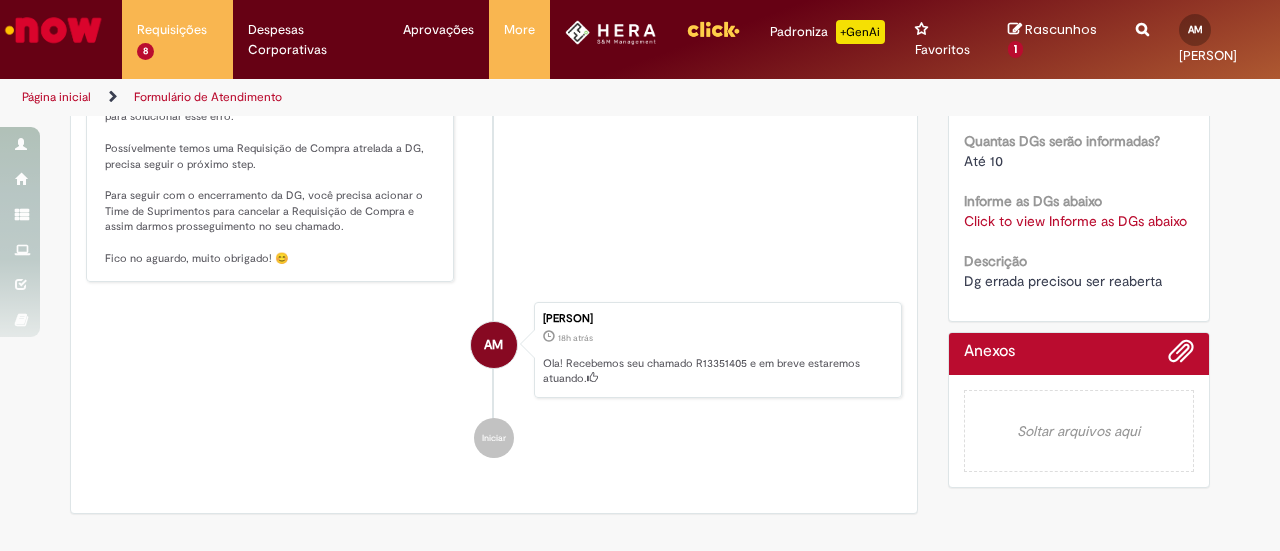 scroll, scrollTop: 457, scrollLeft: 0, axis: vertical 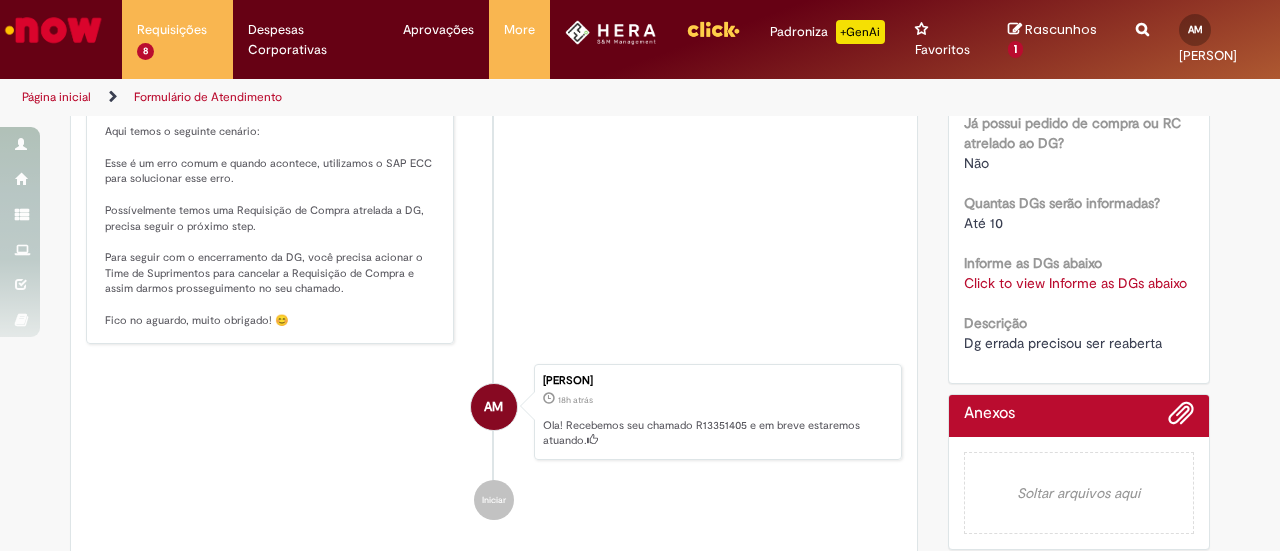 click on "Click to view Informe as DGs abaixo" at bounding box center (1075, 283) 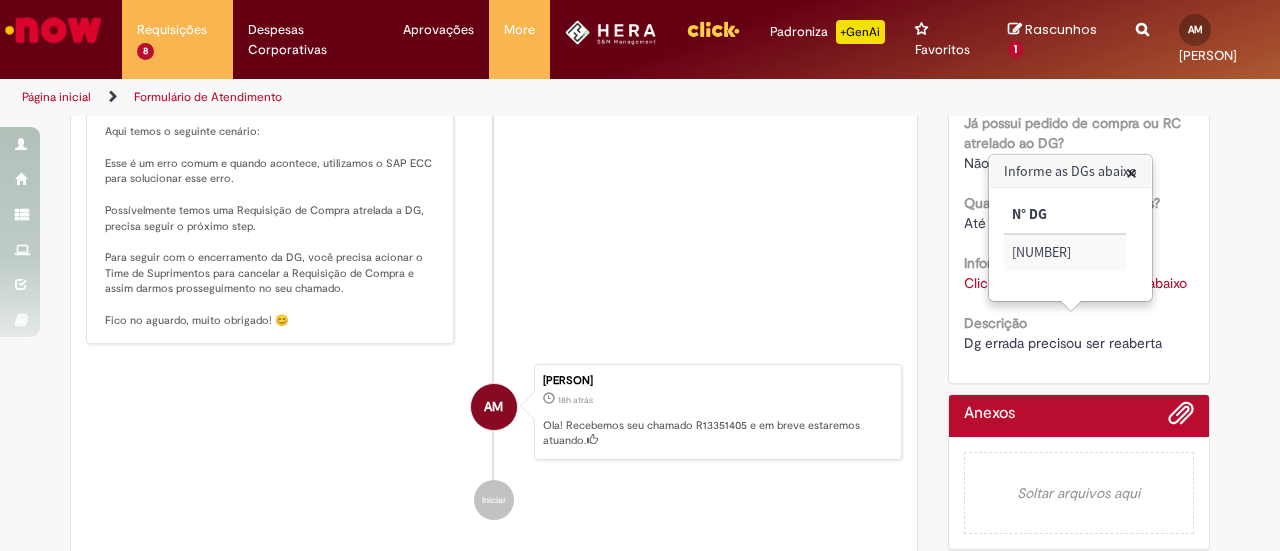 click on "VD
[PERSON]
[TIME]     Comentários adicionais
Boa tarde, [PERSON]!
Tudo bem com você?
Documento(s) de Gasto não encerrado(s) [NUMBER]! - O valor consumido na Ordem Interna: [PRICE] está divergente do valor consumido no DG: 0
Aqui temos o seguinte cenário:
Esse é um erro comum e quando acontece, utilizamos o SAP ECC para solucionar esse erro.
Possívelmente temos uma Requisição de Compra atrelada a DG, precisa seguir o próximo step.
Para seguir com o encerramento da DG, você precisa acionar o Time de Suprimentos para cancelar a Requisição de Compra e assim darmos prosseguimento no seu chamado.
Fico no aguardo, muito obrigado! 😊" at bounding box center [494, 148] 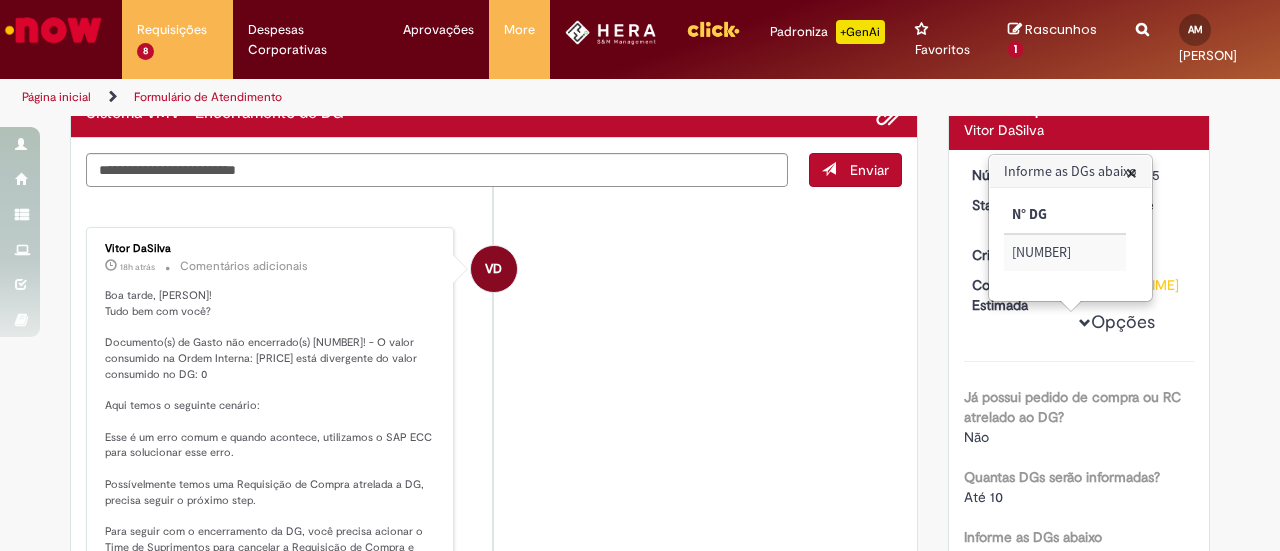 scroll, scrollTop: 181, scrollLeft: 0, axis: vertical 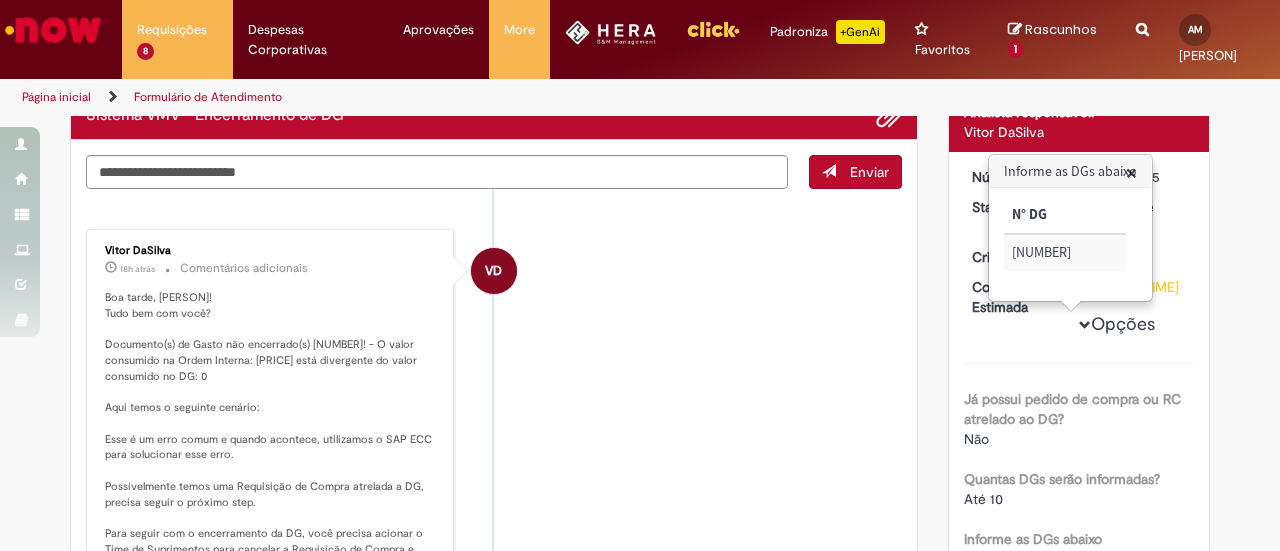 click on "VD
[PERSON]
[TIME]     Comentários adicionais
Boa tarde, [PERSON]!
Tudo bem com você?
Documento(s) de Gasto não encerrado(s) [NUMBER]! - O valor consumido na Ordem Interna: [PRICE] está divergente do valor consumido no DG: 0
Aqui temos o seguinte cenário:
Esse é um erro comum e quando acontece, utilizamos o SAP ECC para solucionar esse erro.
Possívelmente temos uma Requisição de Compra atrelada a DG, precisa seguir o próximo step.
Para seguir com o encerramento da DG, você precisa acionar o Time de Suprimentos para cancelar a Requisição de Compra e assim darmos prosseguimento no seu chamado.
Fico no aguardo, muito obrigado! 😊" at bounding box center [494, 424] 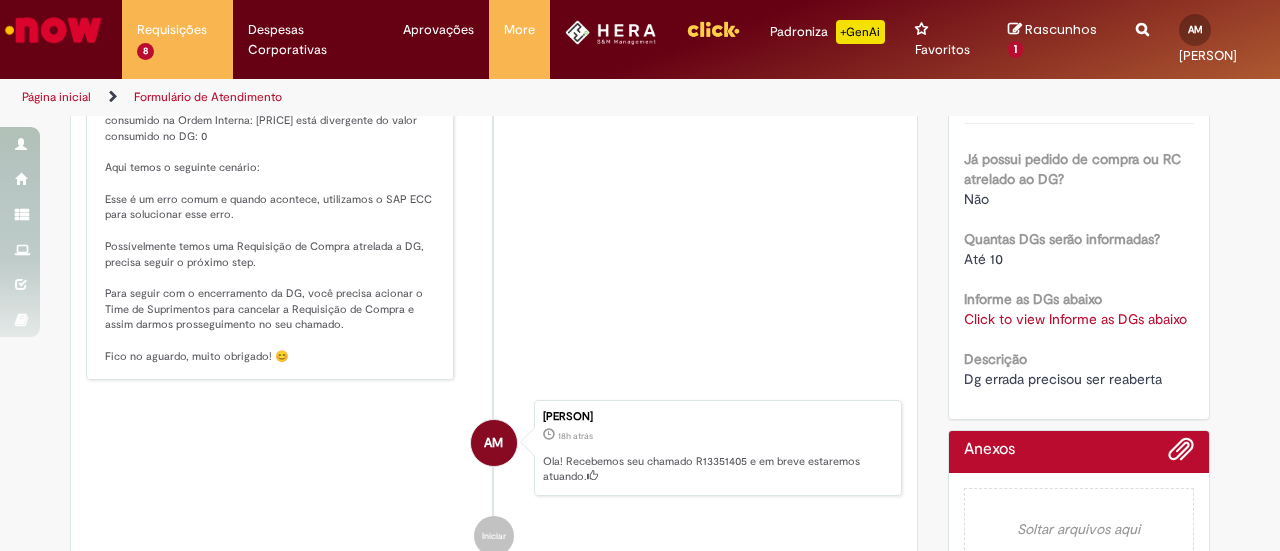 scroll, scrollTop: 450, scrollLeft: 0, axis: vertical 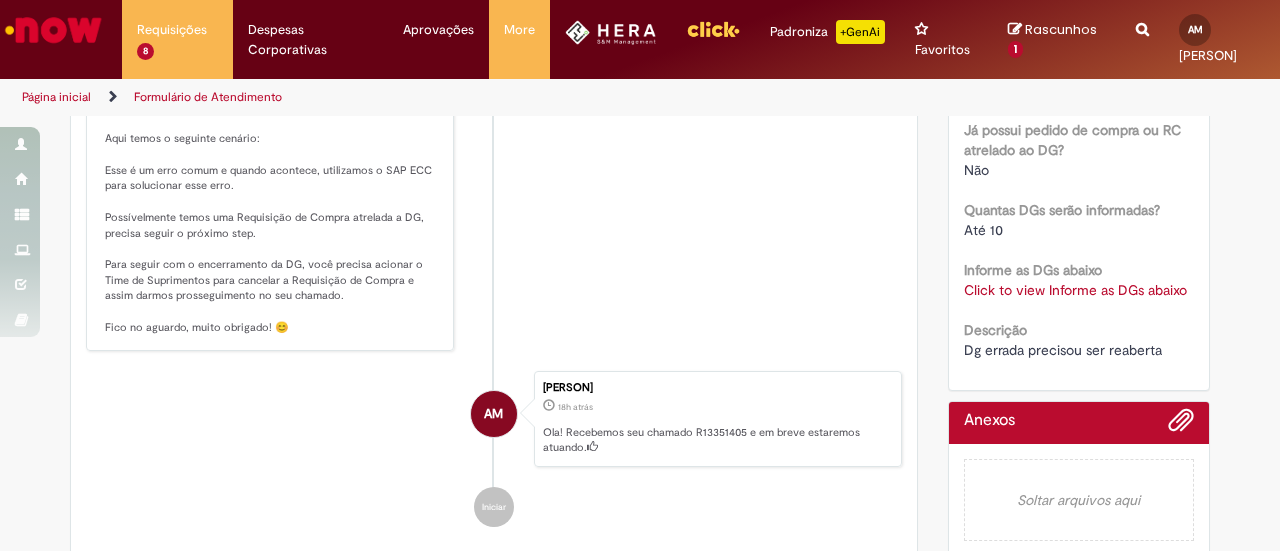 drag, startPoint x: 901, startPoint y: 347, endPoint x: 644, endPoint y: 445, distance: 275.0509 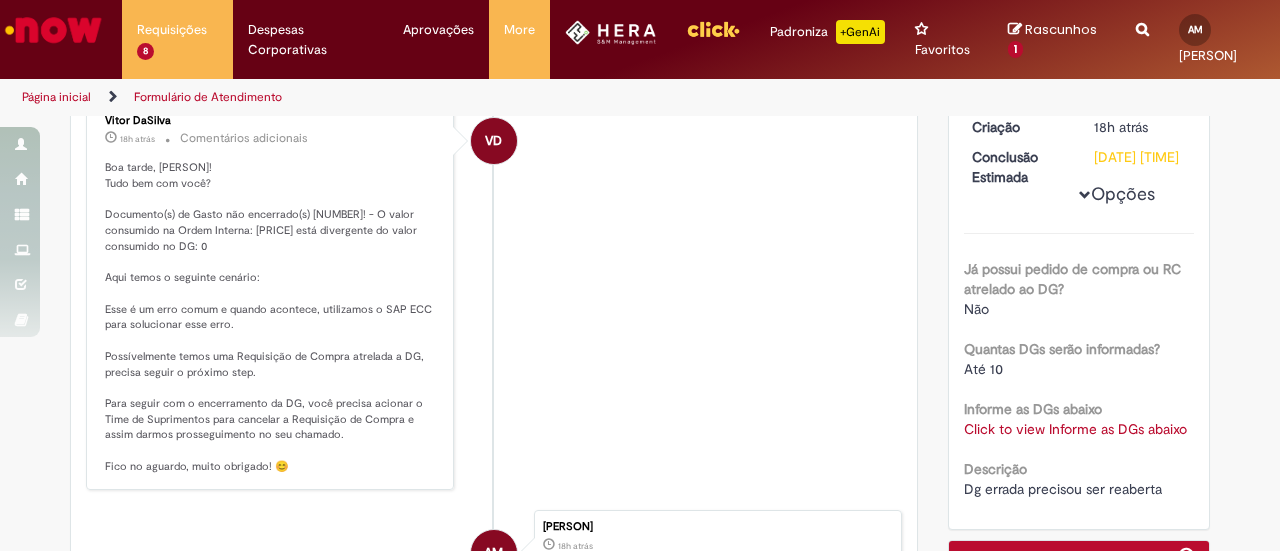 scroll, scrollTop: 422, scrollLeft: 0, axis: vertical 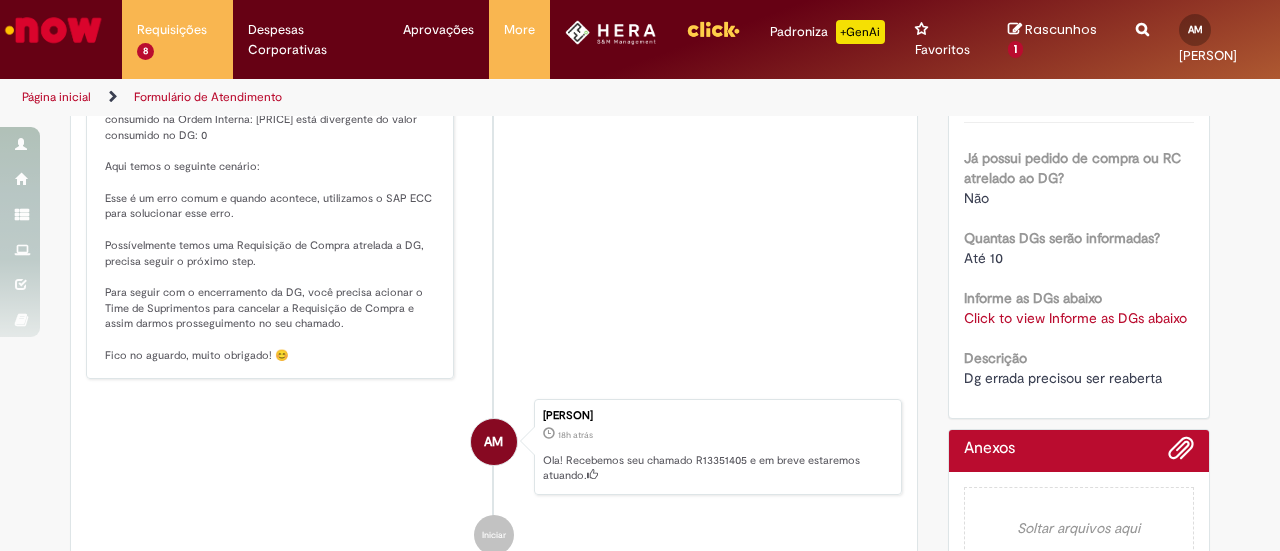 click on "Click to view Informe as DGs abaixo" at bounding box center [1075, 318] 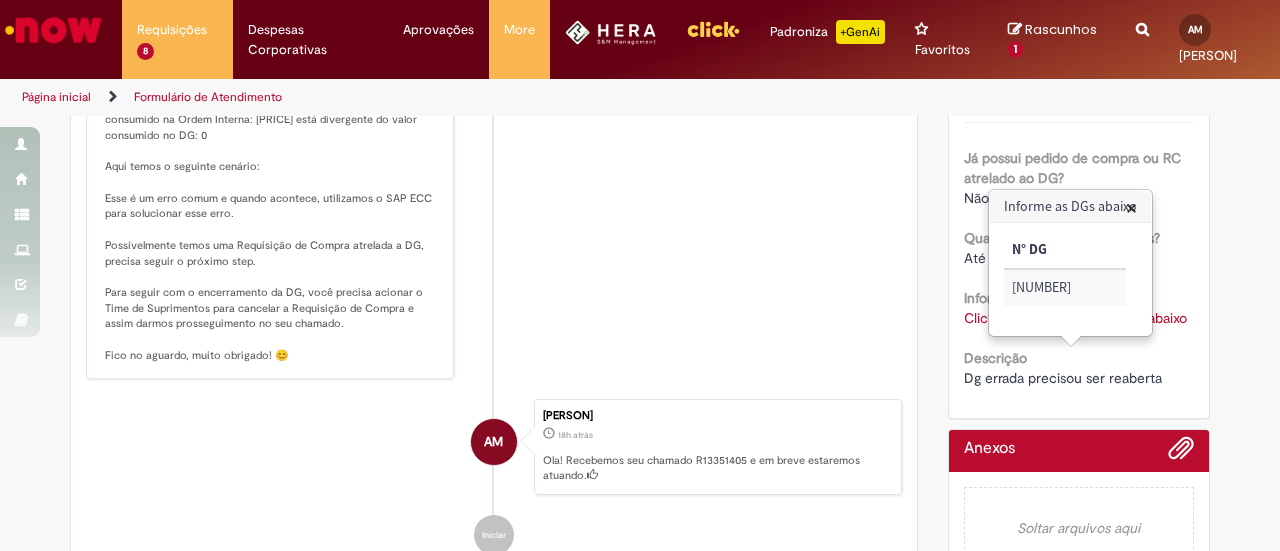 drag, startPoint x: 1085, startPoint y: 288, endPoint x: 968, endPoint y: 288, distance: 117 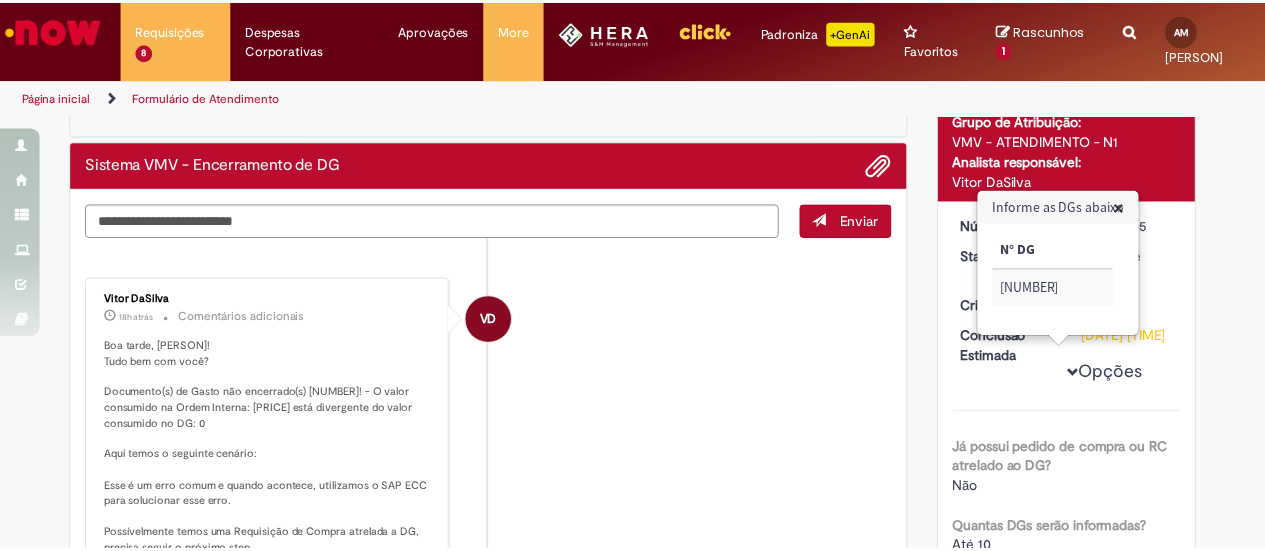 scroll, scrollTop: 0, scrollLeft: 0, axis: both 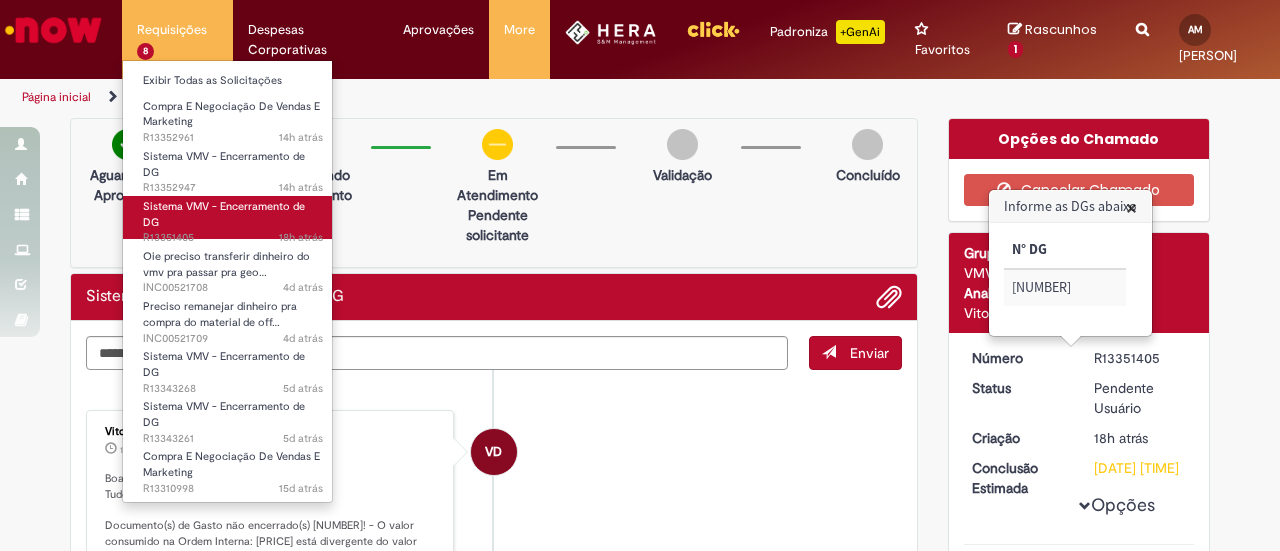 click on "Sistema VMV - Encerramento de DG" at bounding box center (224, 214) 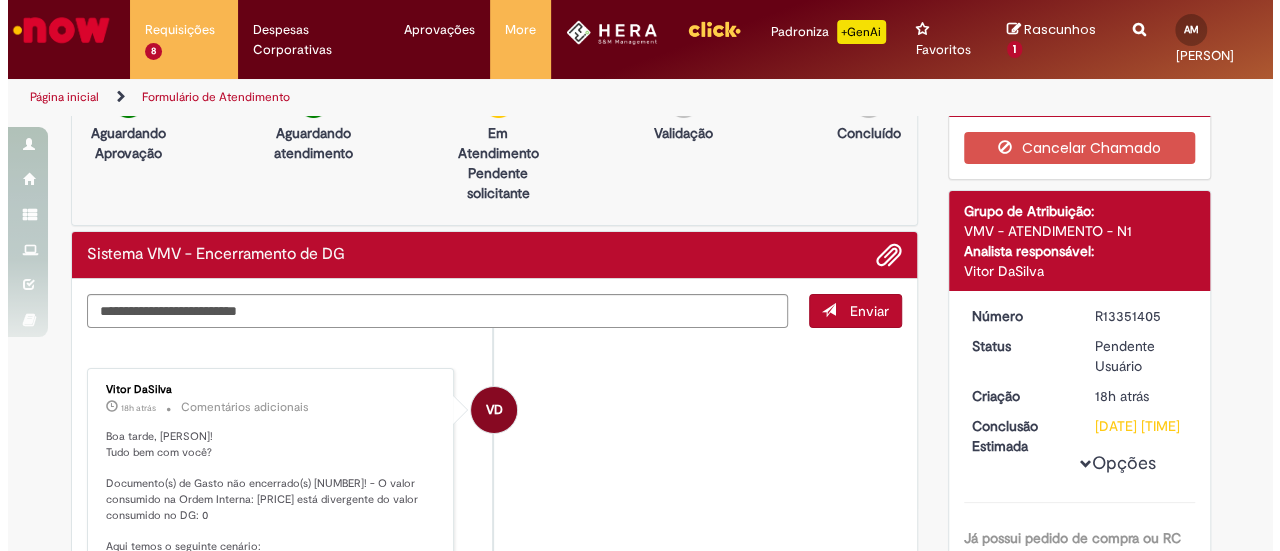 scroll, scrollTop: 0, scrollLeft: 0, axis: both 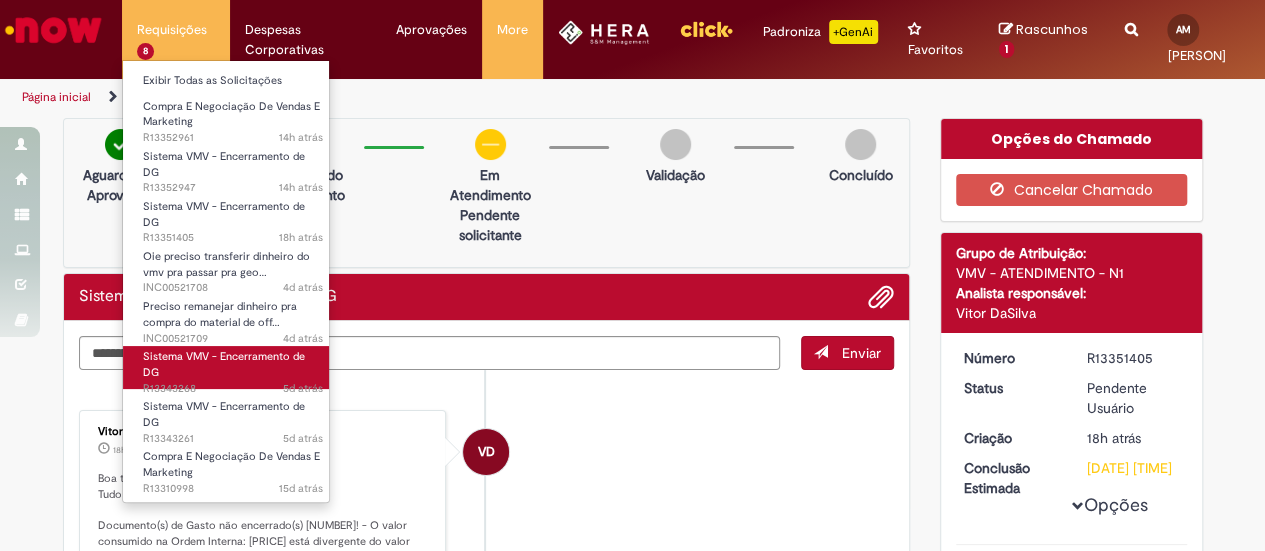 click on "Sistema VMV - Encerramento de DG" at bounding box center (224, 364) 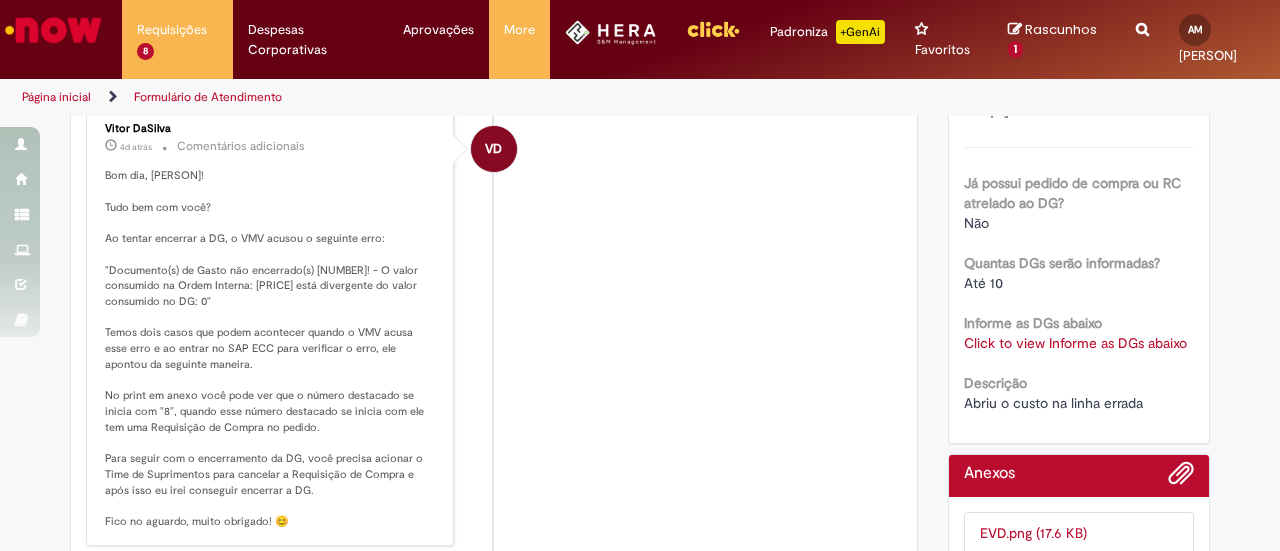 scroll, scrollTop: 418, scrollLeft: 0, axis: vertical 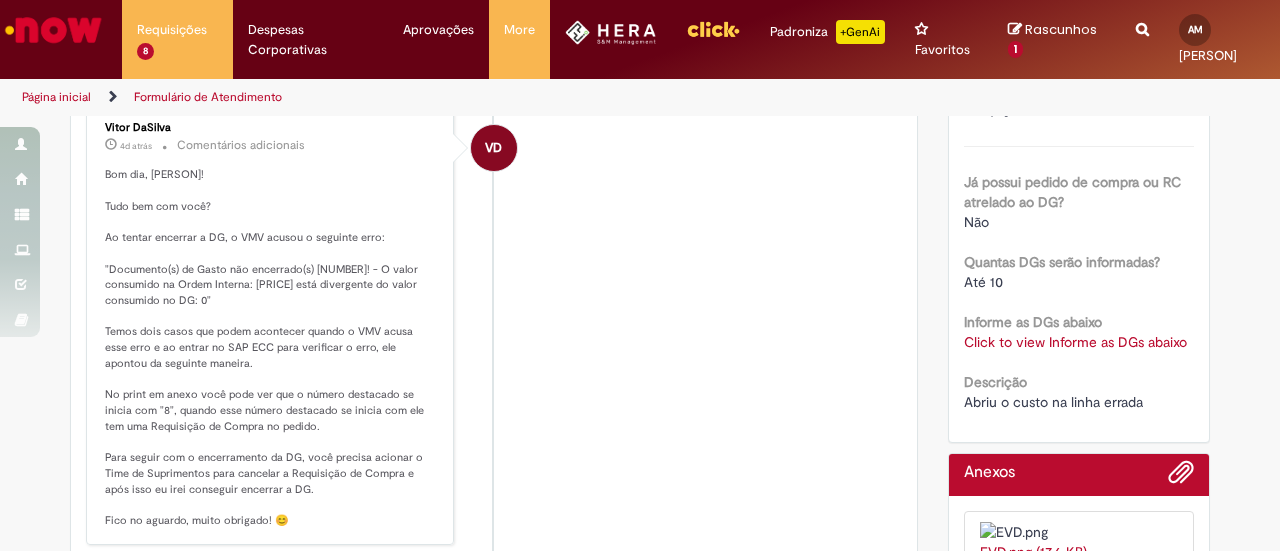 click on "VD
[PERSON]
[TIME]     Comentários adicionais
Bom dia, [PERSON]!
Tudo bem com você?
Ao tentar encerrar a DG, o VMV acusou o seguinte erro:
"Documento(s) de Gasto não encerrado(s) [NUMBER]! - O valor consumido na Ordem Interna: [PRICE] está divergente do valor consumido no DG: 0"
Temos dois casos que podem acontecer quando o VMV acusa esse erro e ao entrar no SAP ECC para verificar o erro, ele apontou da seguinte maneira.
No print em anexo você pode ver que o número destacado se inicia com "8", quando esse número destacado se inicia com ele tem uma Requisição de Compra no pedido.
Para seguir com o encerramento da DG, você precisa acionar o Time de Suprimentos para cancelar a Requisição de Compra e após isso eu irei conseguir encerrar a DG.
Fico no aguardo, muito obrigado! 😊" at bounding box center (494, 325) 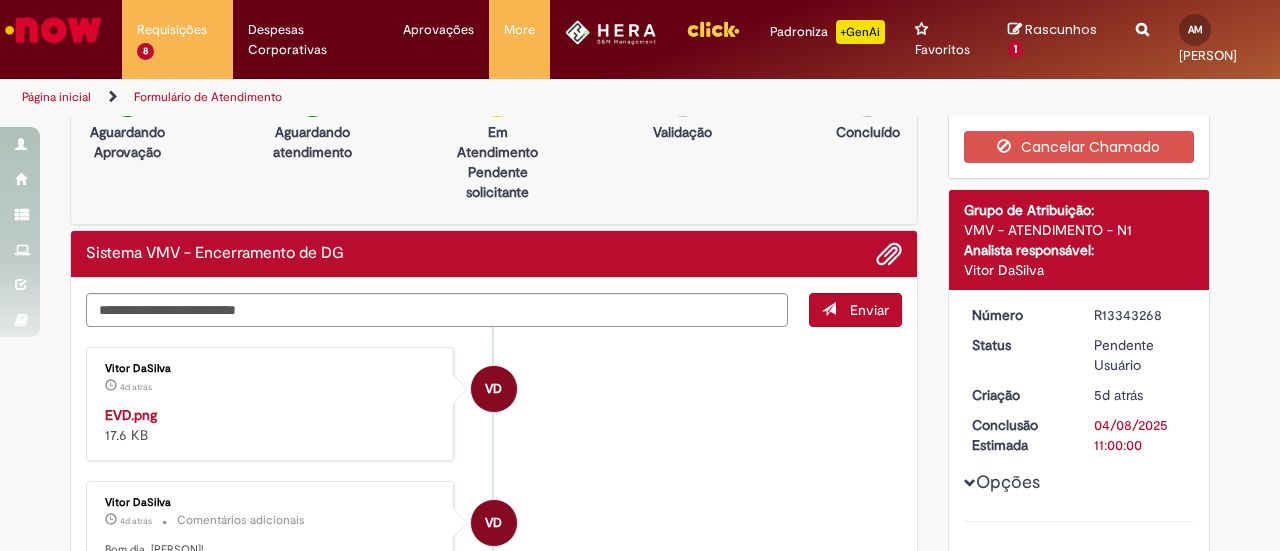 scroll, scrollTop: 0, scrollLeft: 0, axis: both 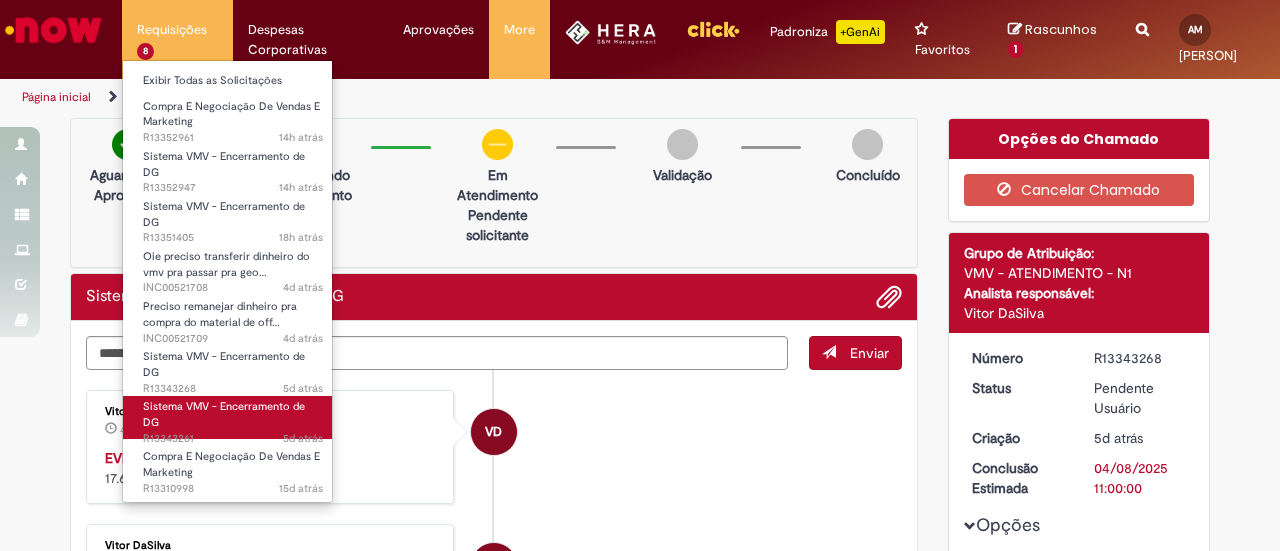 click on "[TIME] [TIME]  R13343261" at bounding box center (233, 439) 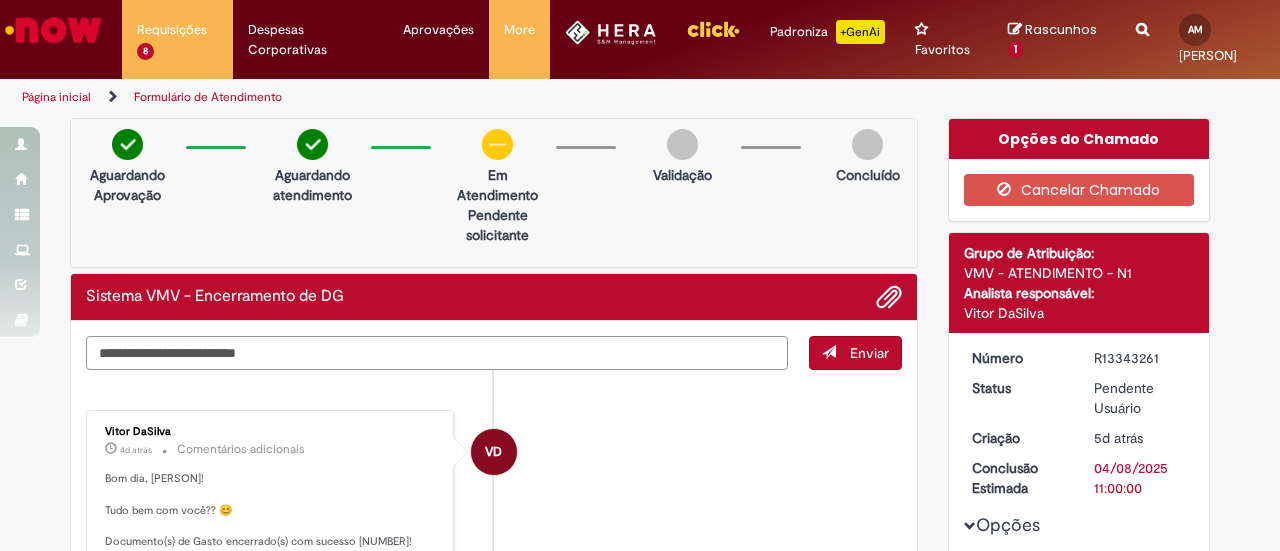 click at bounding box center (437, 352) 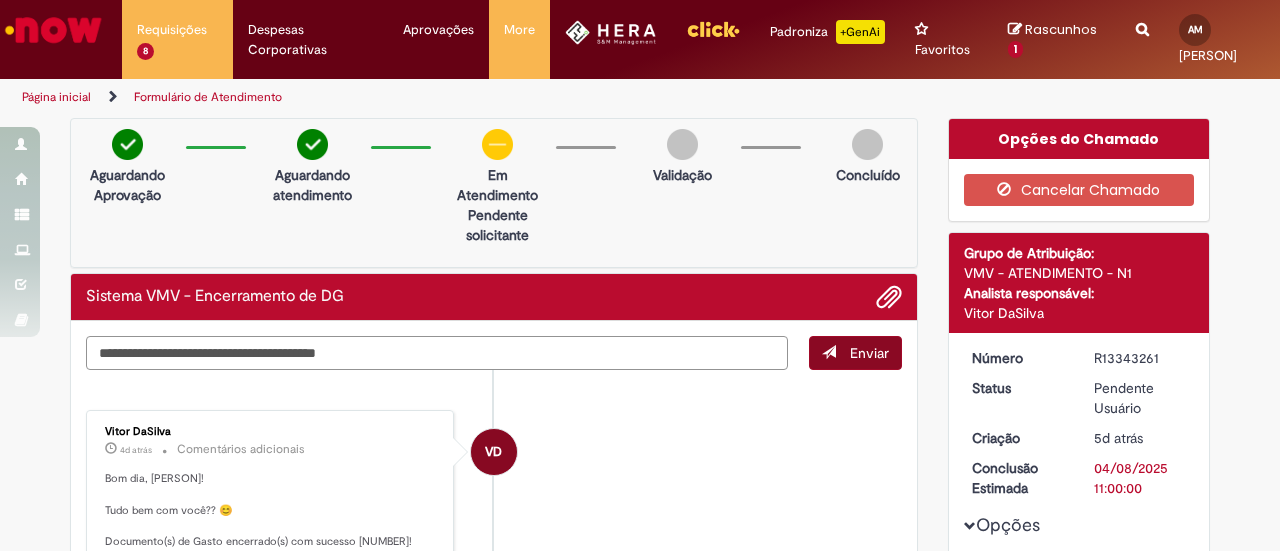 type on "**********" 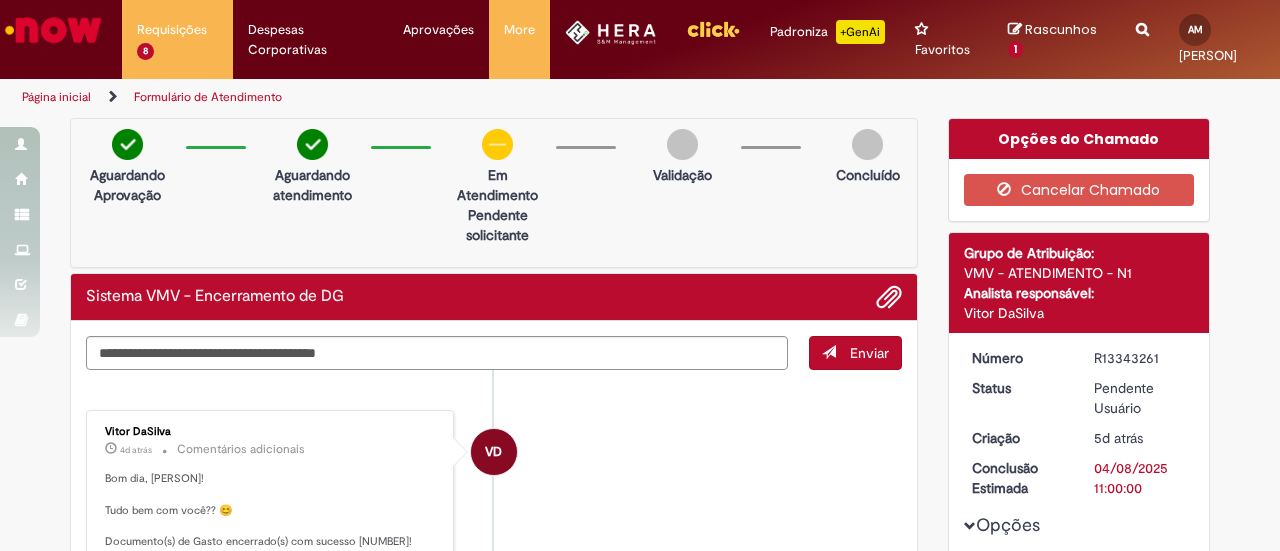 click on "Enviar" at bounding box center (869, 353) 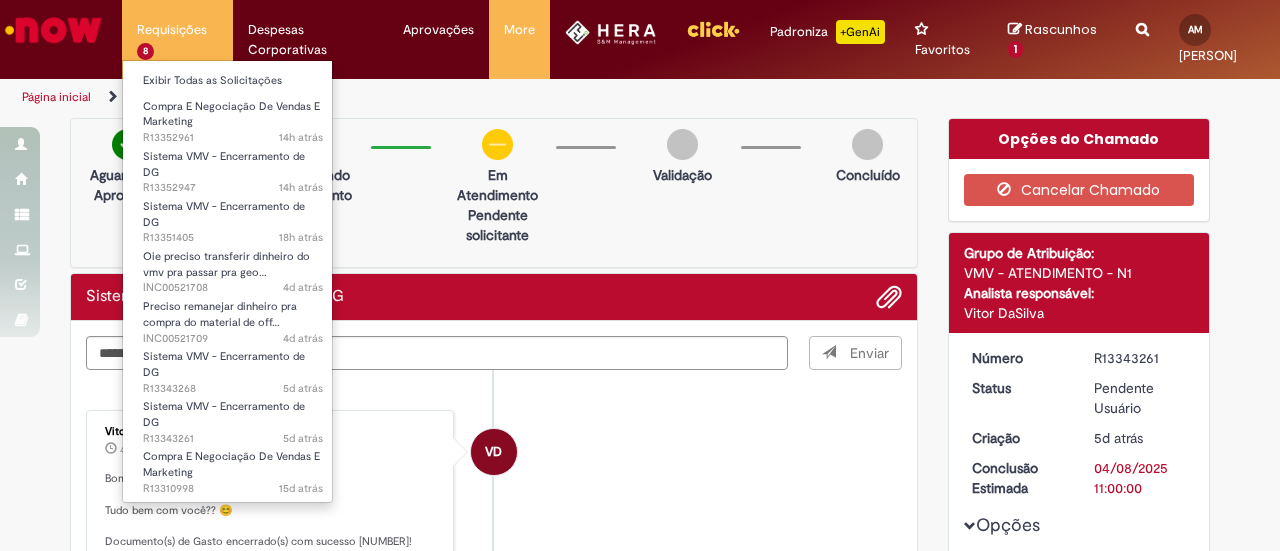 type 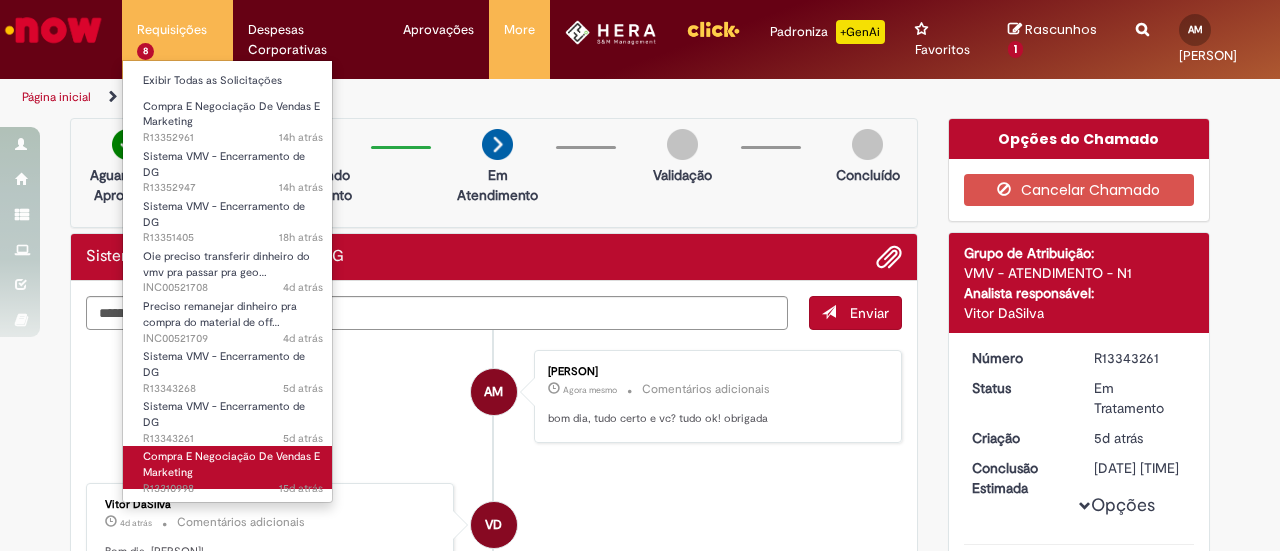 click on "Compra E Negociação De Vendas E Marketing
[TIME] [TIME]  R13310998" at bounding box center (233, 467) 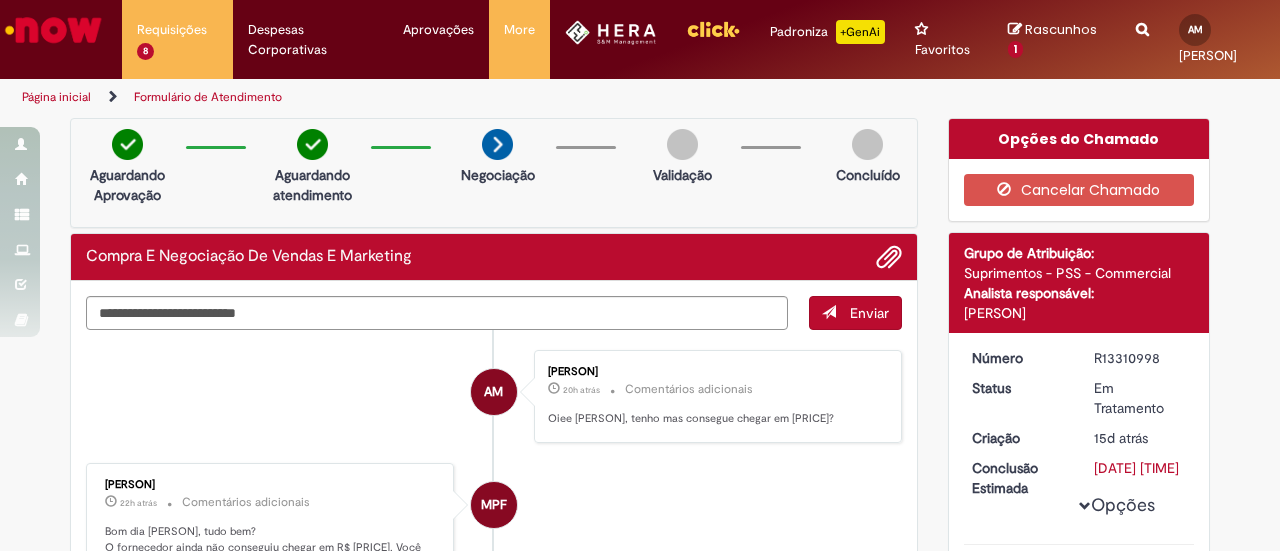 click at bounding box center (53, 30) 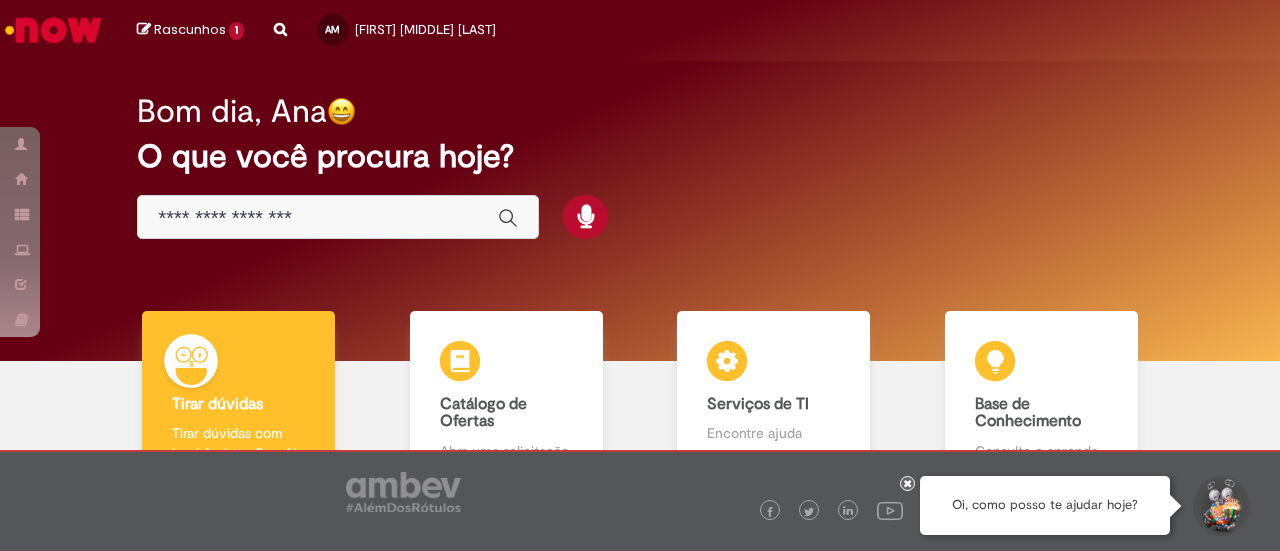 scroll, scrollTop: 0, scrollLeft: 0, axis: both 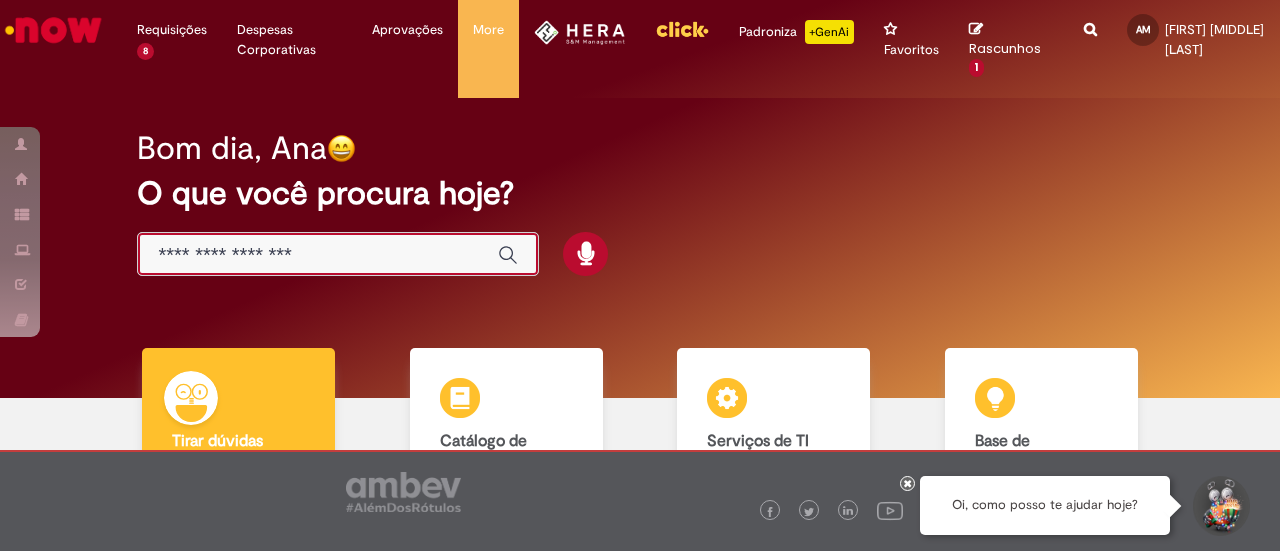 click at bounding box center (318, 255) 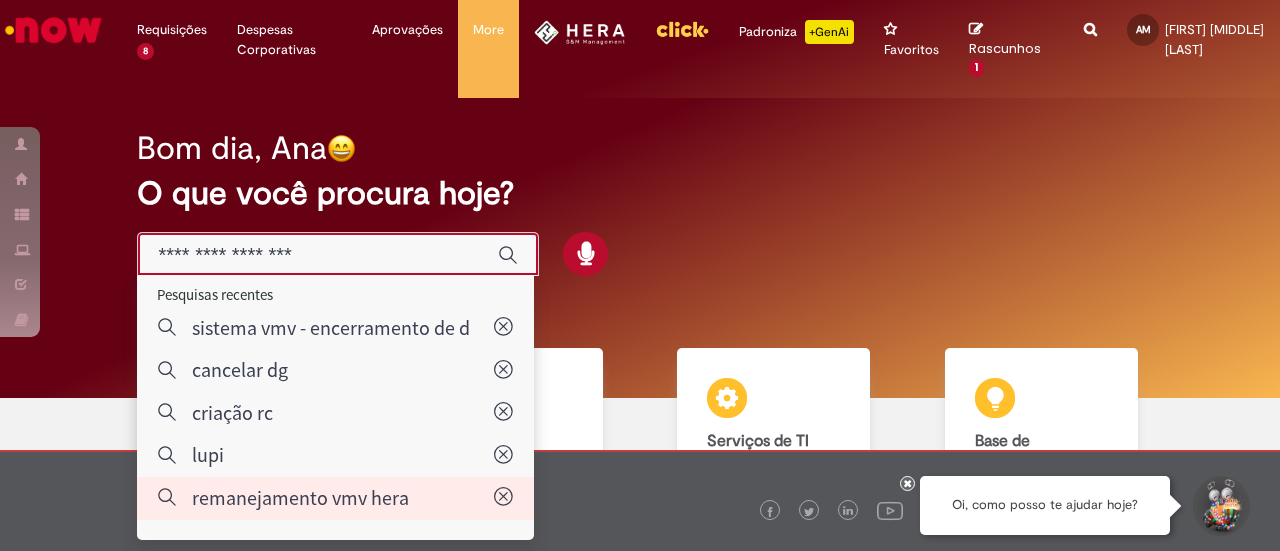 type on "**********" 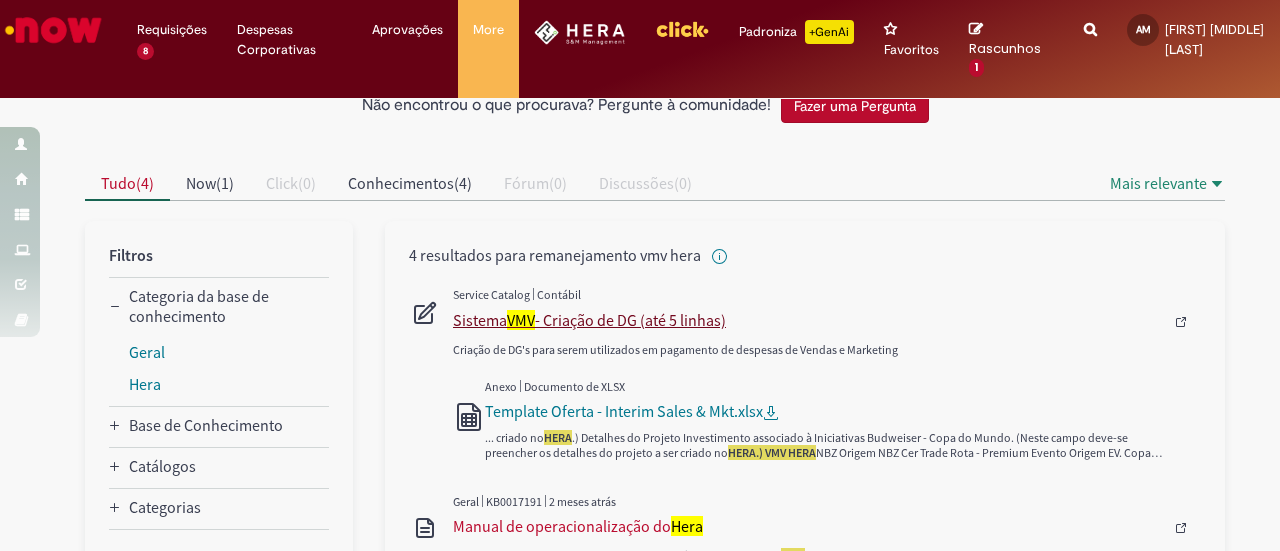 scroll, scrollTop: 0, scrollLeft: 0, axis: both 